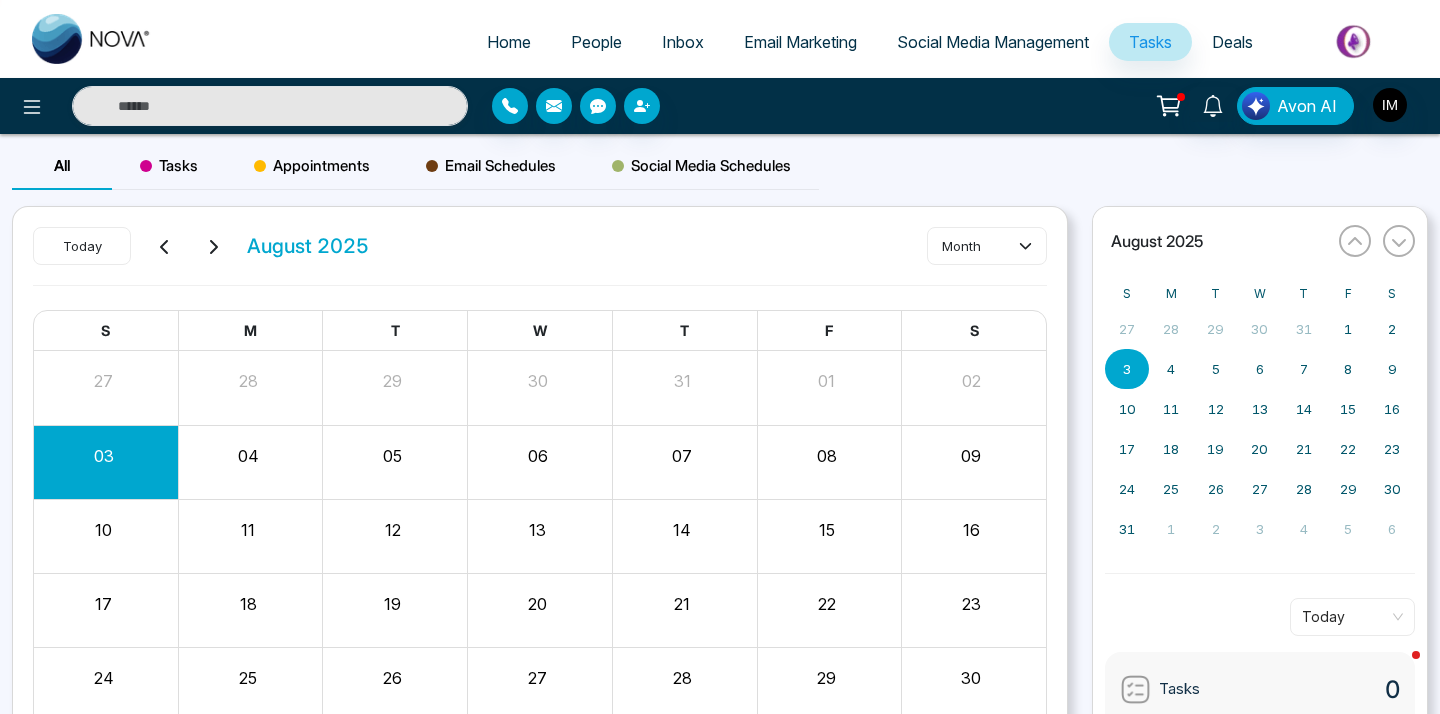 scroll, scrollTop: 0, scrollLeft: 0, axis: both 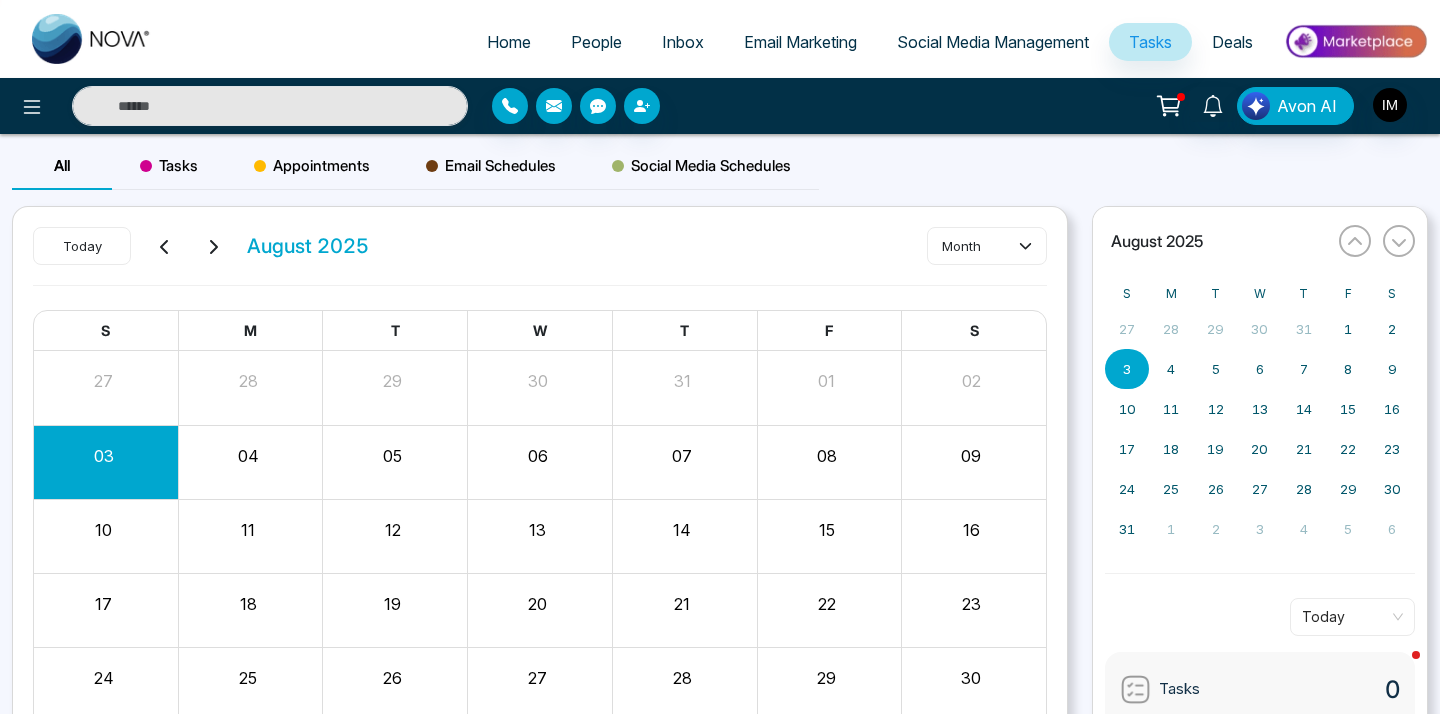 click at bounding box center [92, 39] 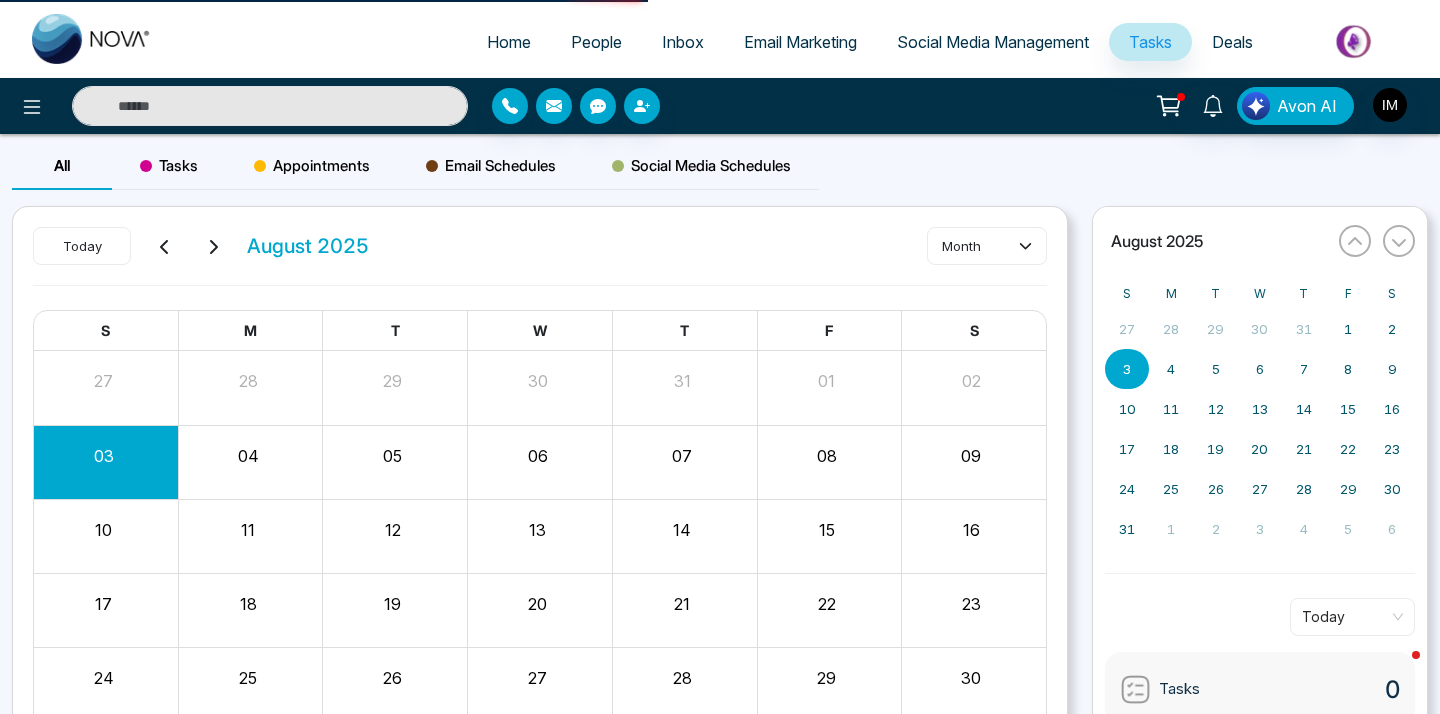 select on "*" 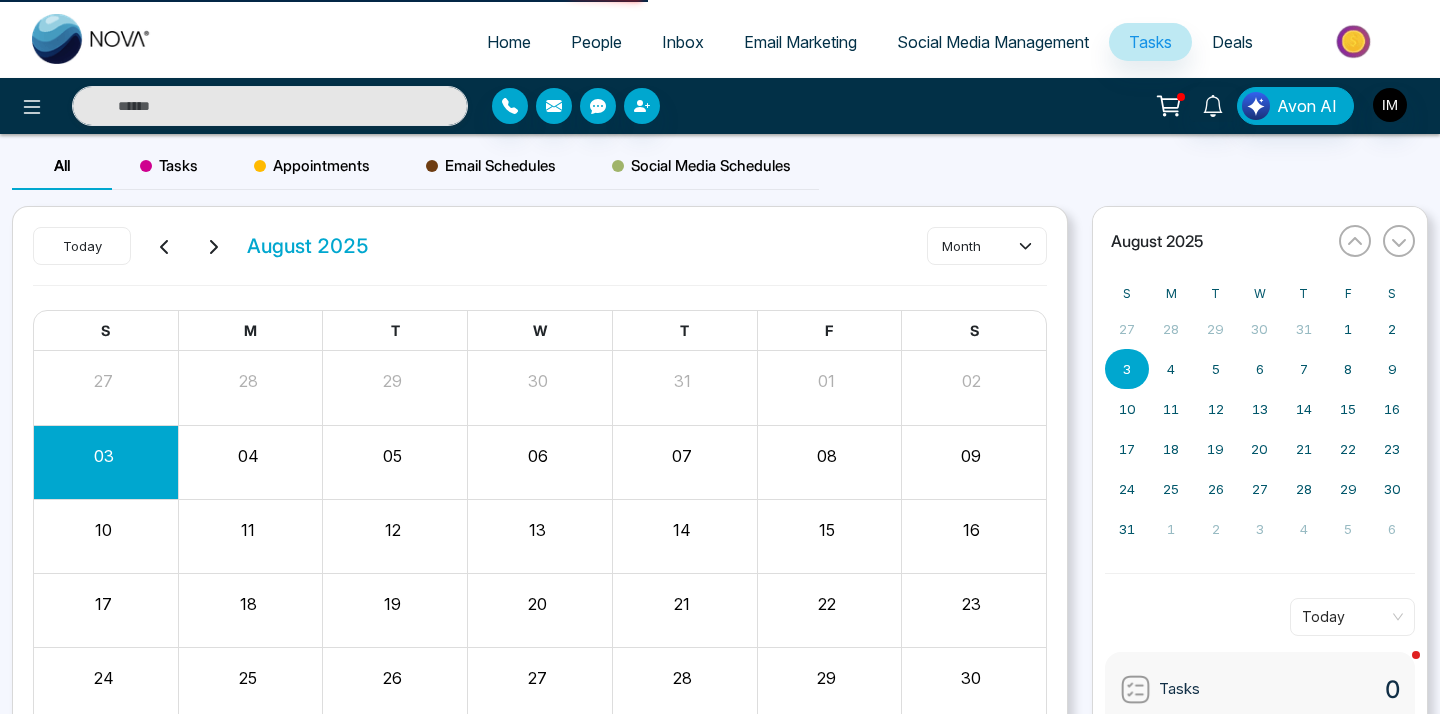 select on "*" 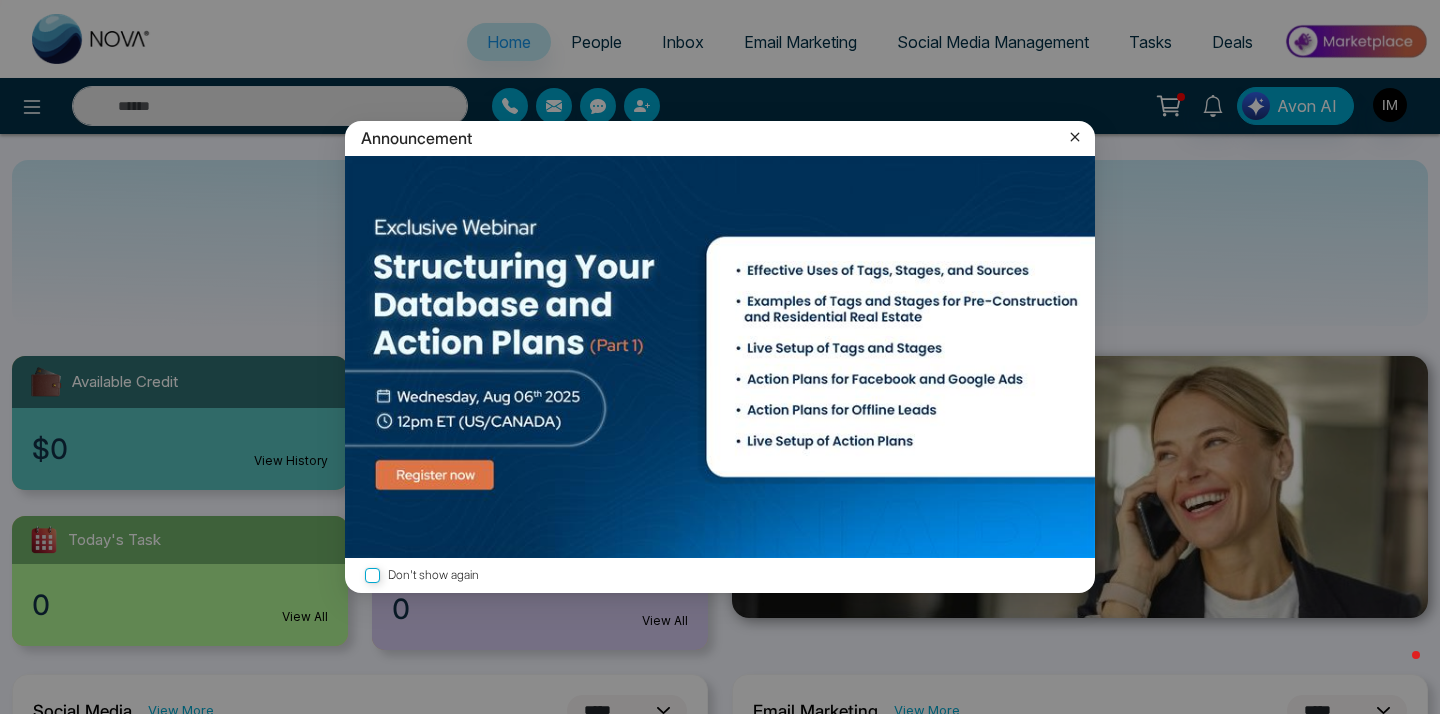 click 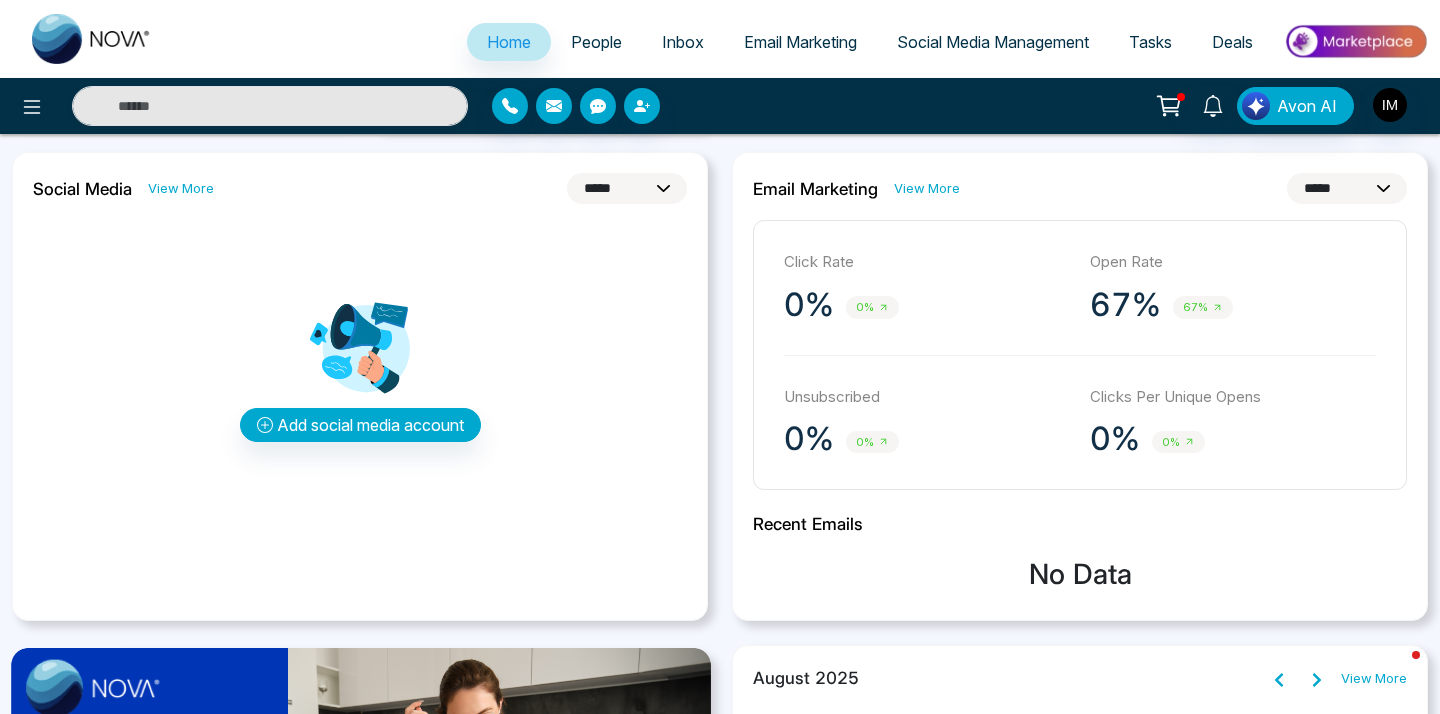 scroll, scrollTop: 518, scrollLeft: 0, axis: vertical 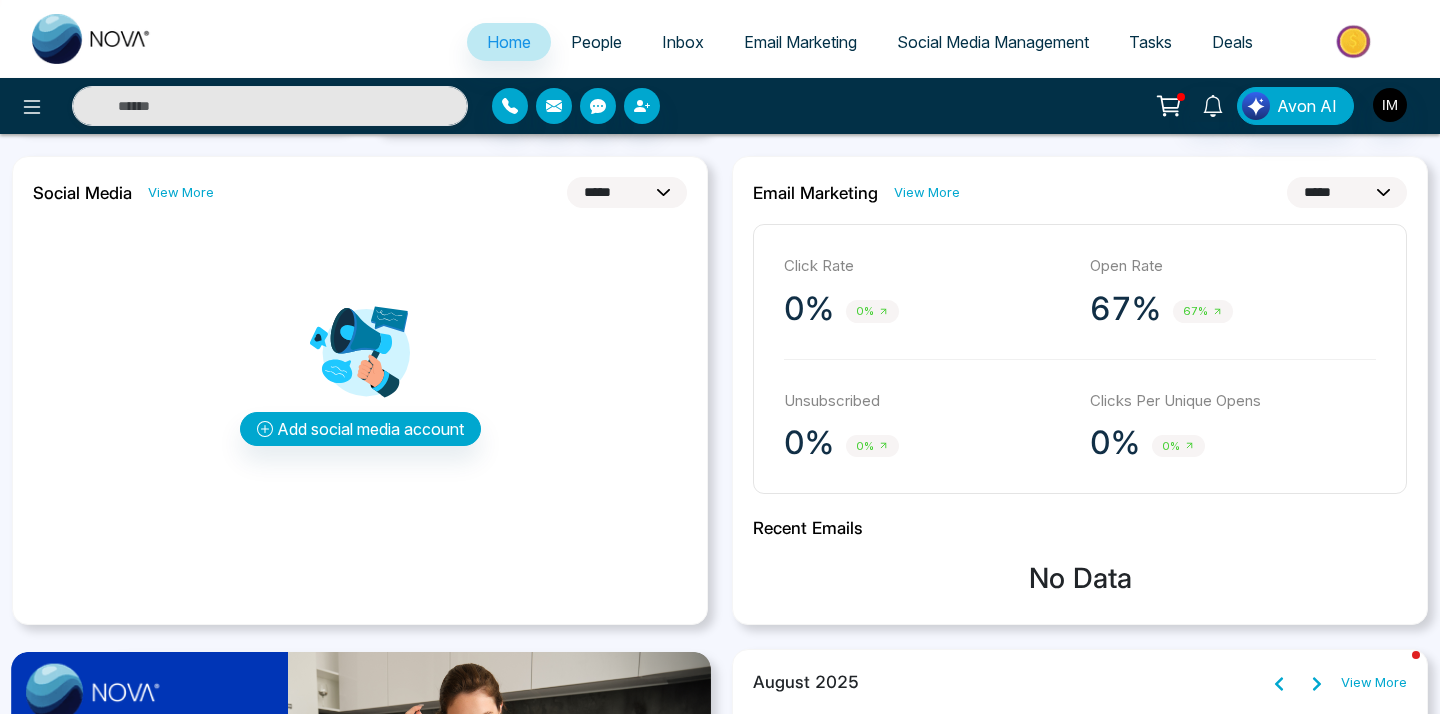 click on "People" at bounding box center (596, 42) 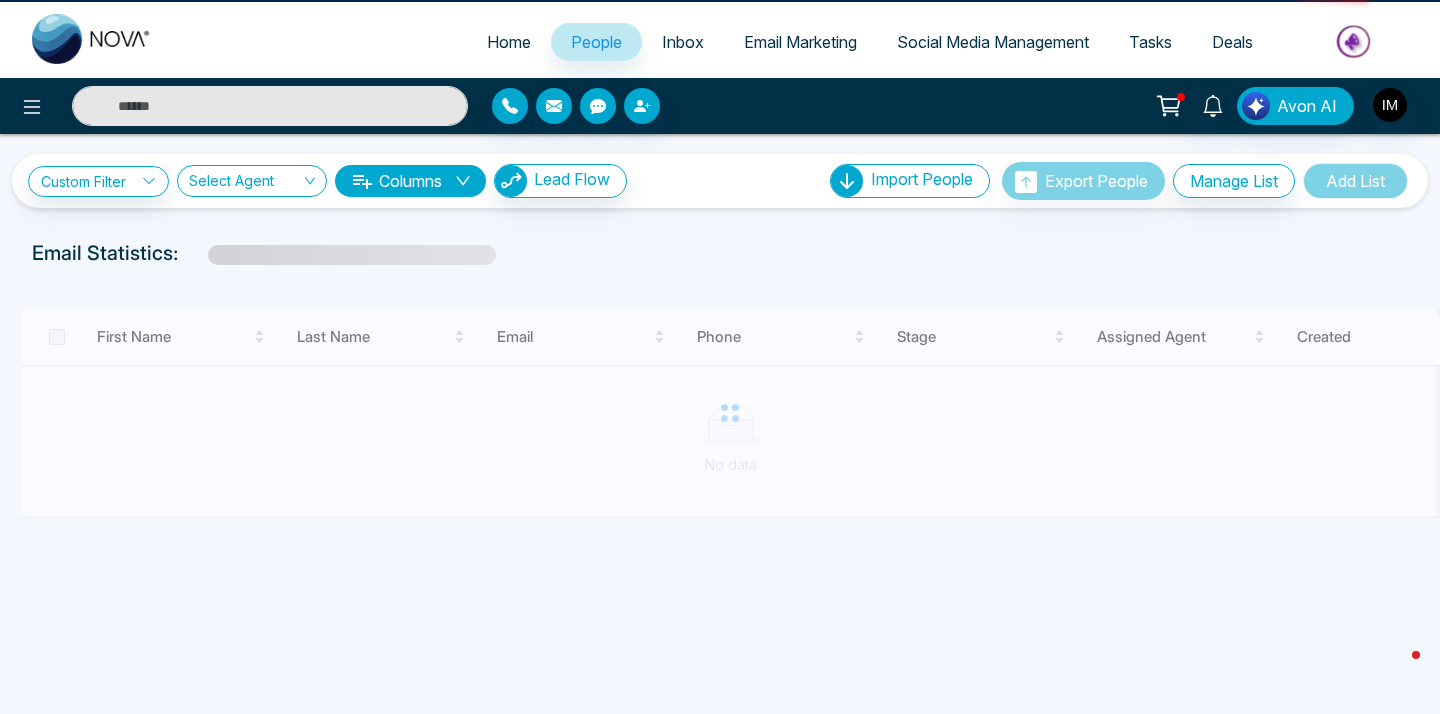 scroll, scrollTop: 0, scrollLeft: 0, axis: both 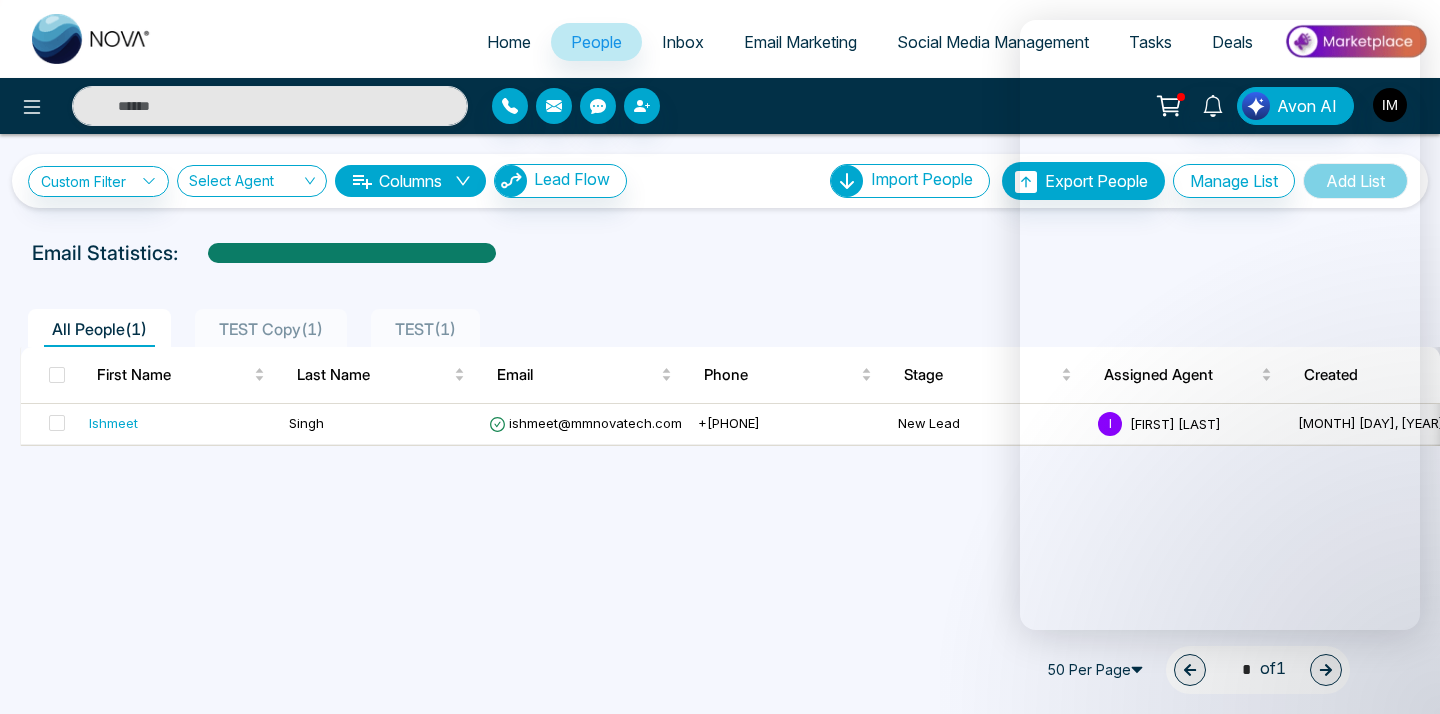 click on "Email Marketing   My Templates  ( 1 ) TEST Copy  ( 1 ) TEST  ( 1 ) [FIRST] [LAST] [EMAIL] [PHONE] New Lead I [FIRST] [LAST] [MONTH] [DAY], [YEAR]  [HOUR]:[MINUTE] [AM/PM] [CITY]Housing Realtor Referral [DURATION] ago    Call 50 Per Page 1 *  of  1" at bounding box center (720, 357) 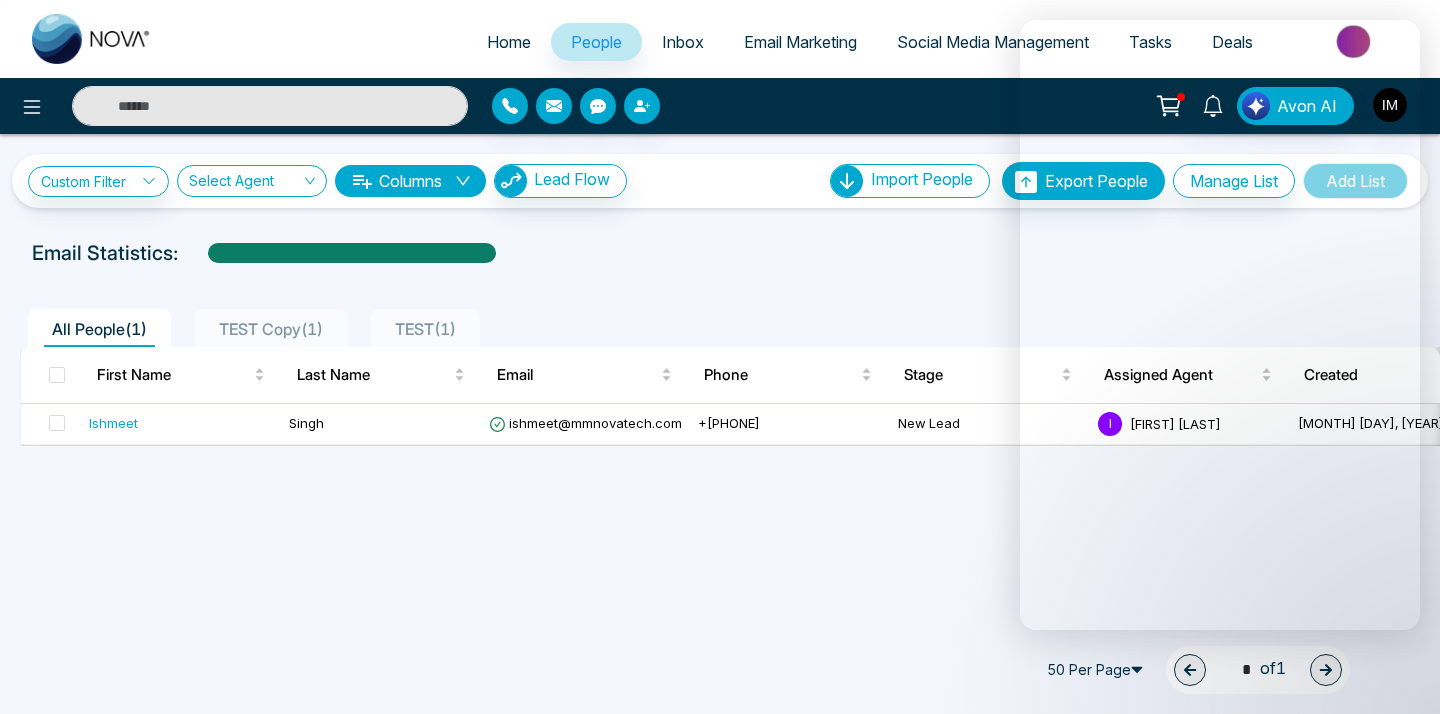 click on "Email Marketing   My Templates  ( 1 ) TEST Copy  ( 1 ) TEST  ( 1 ) [FIRST] [LAST] [EMAIL] [PHONE] New Lead I [FIRST] [LAST] [MONTH] [DAY], [YEAR]  [HOUR]:[MINUTE] [AM/PM] [CITY]Housing Realtor Referral [DURATION] ago    Call 50 Per Page 1 *  of  1" at bounding box center (720, 357) 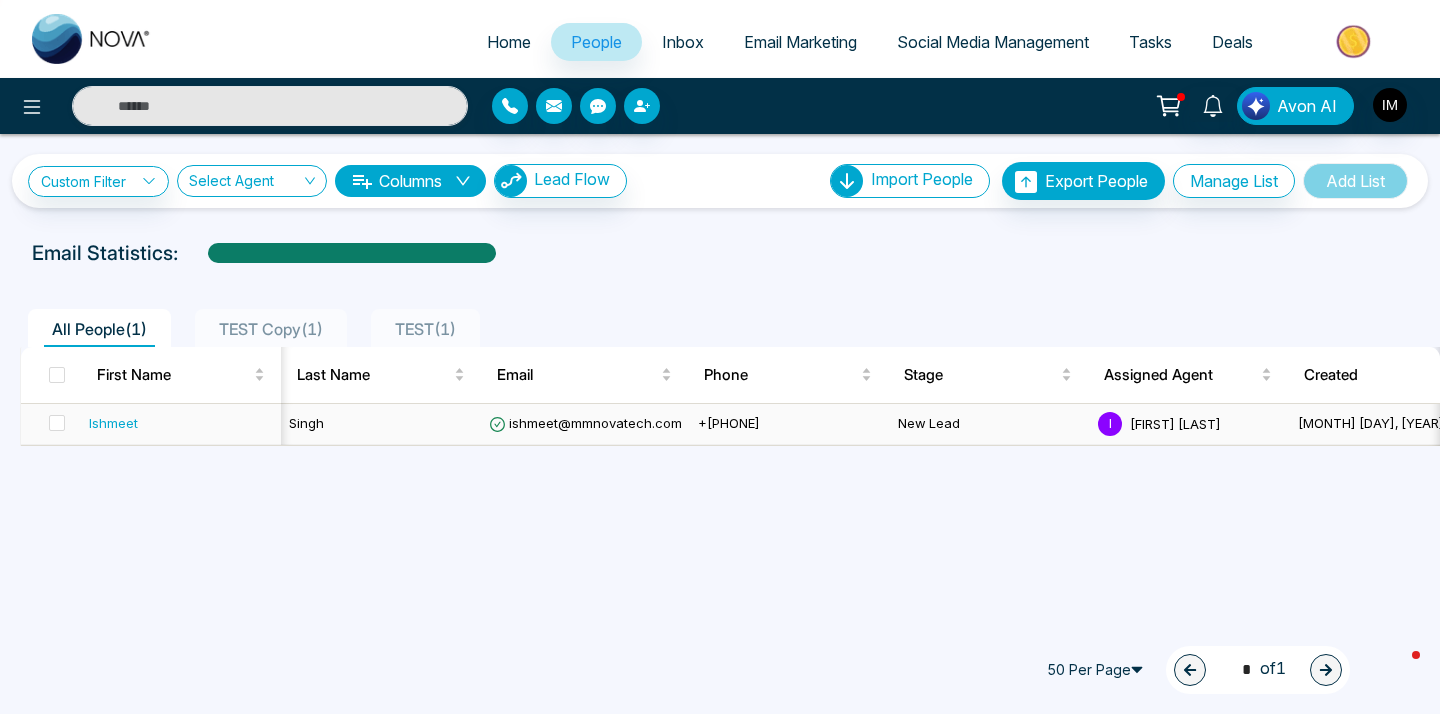 scroll, scrollTop: 0, scrollLeft: 242, axis: horizontal 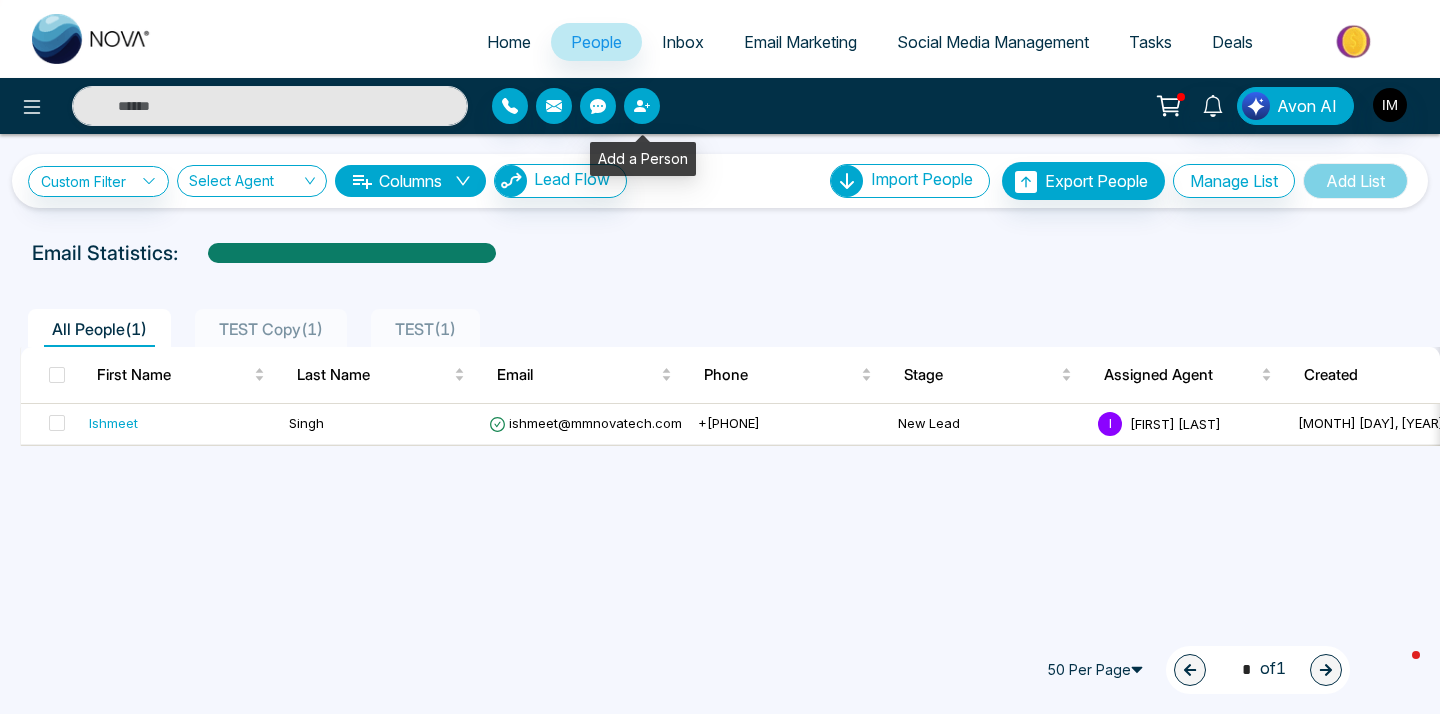 click 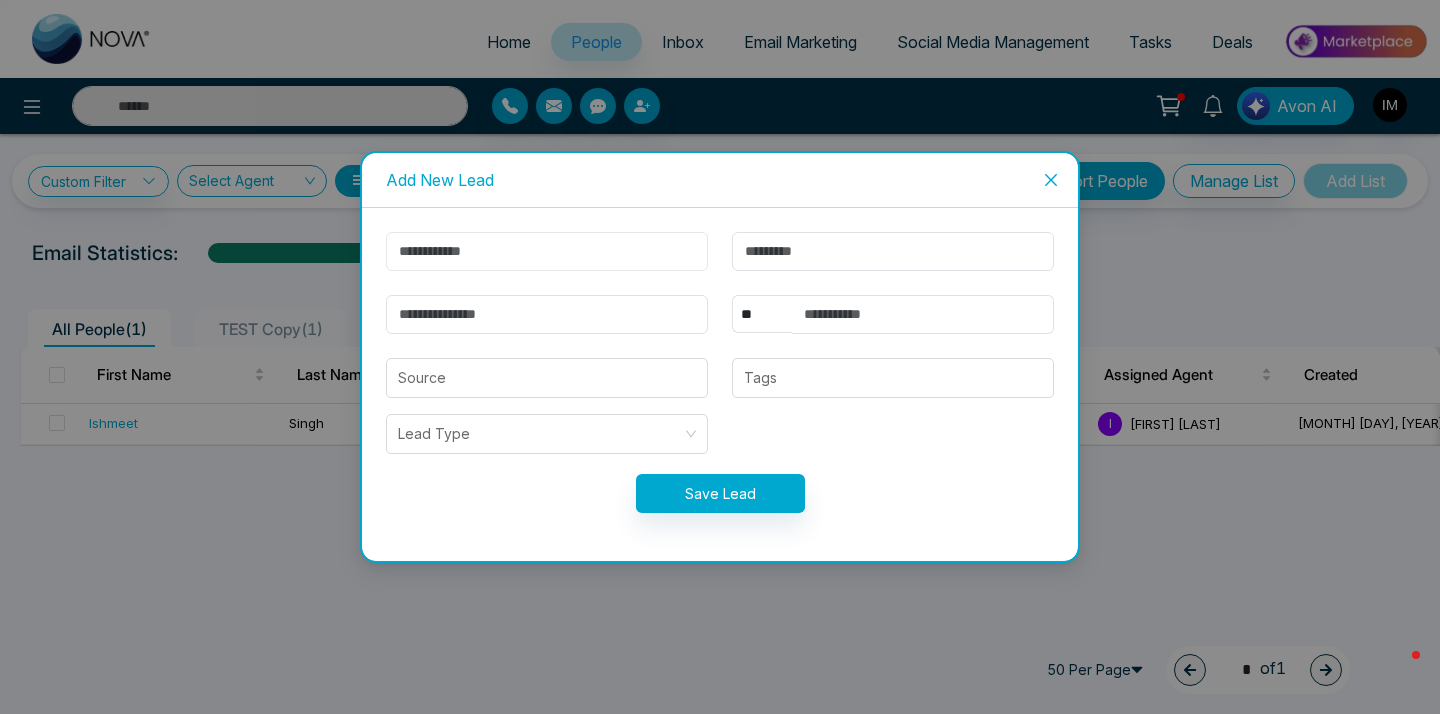 click at bounding box center (547, 251) 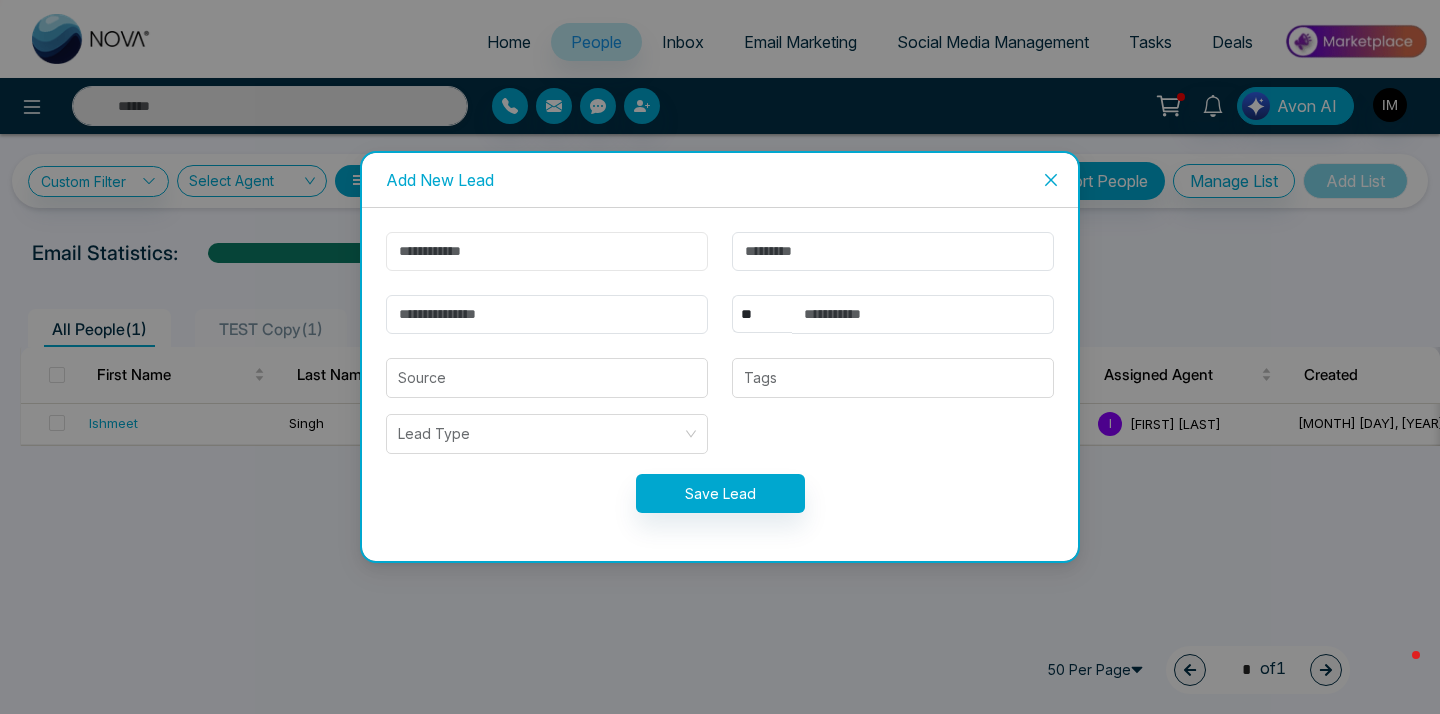 type on "*****" 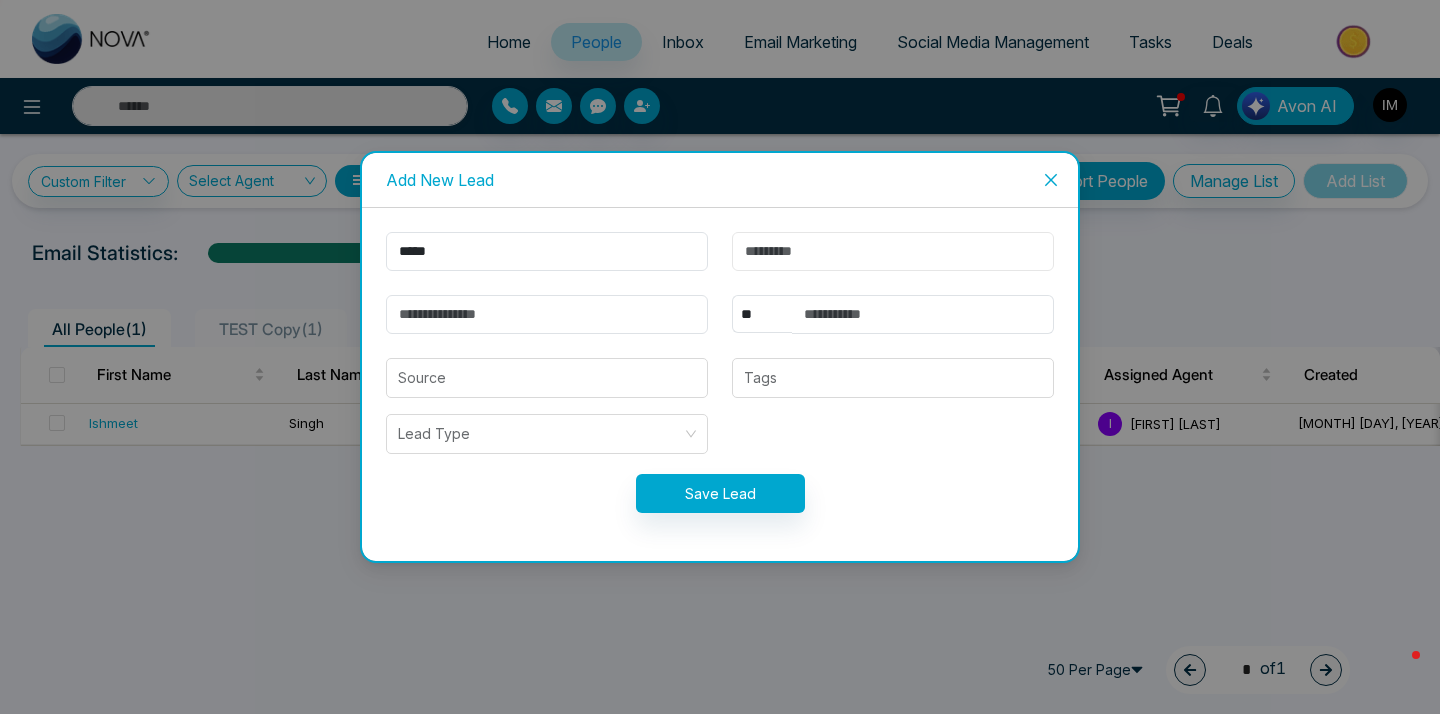type on "******" 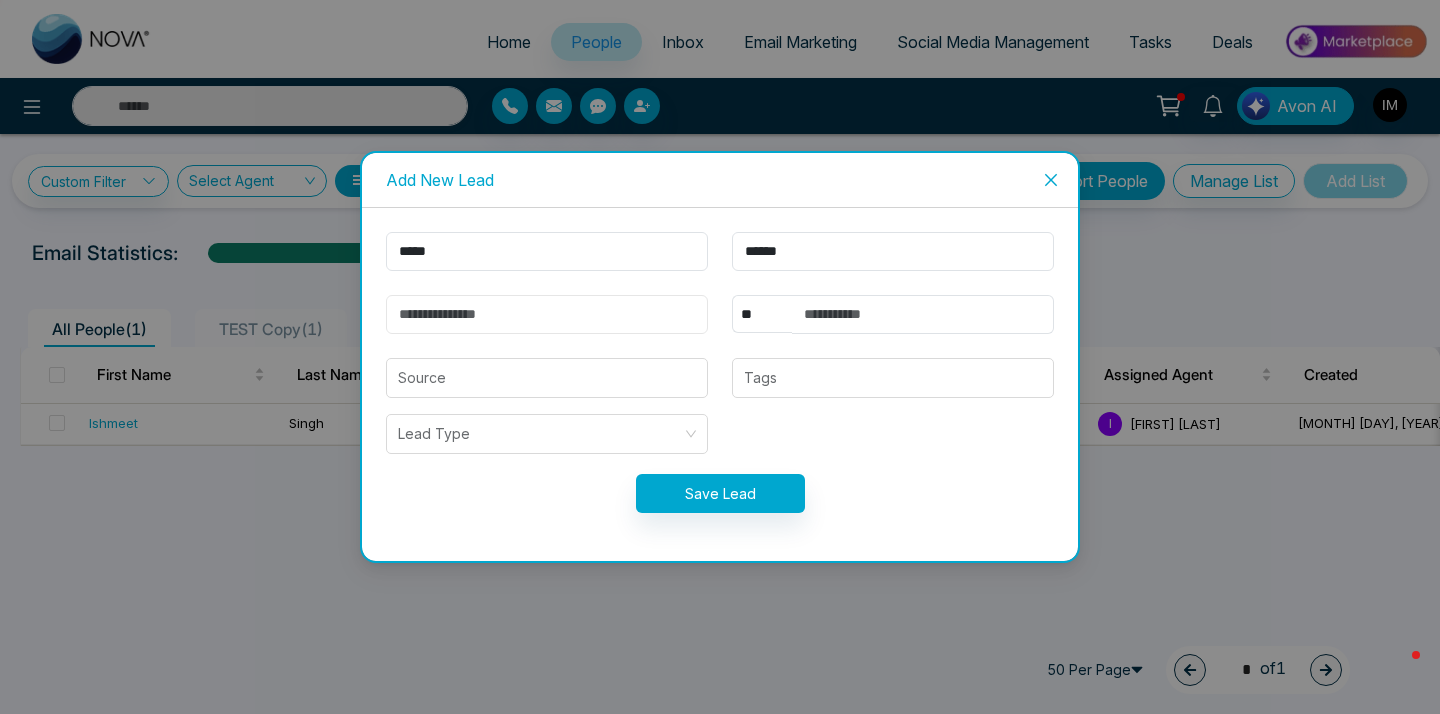 click at bounding box center [547, 314] 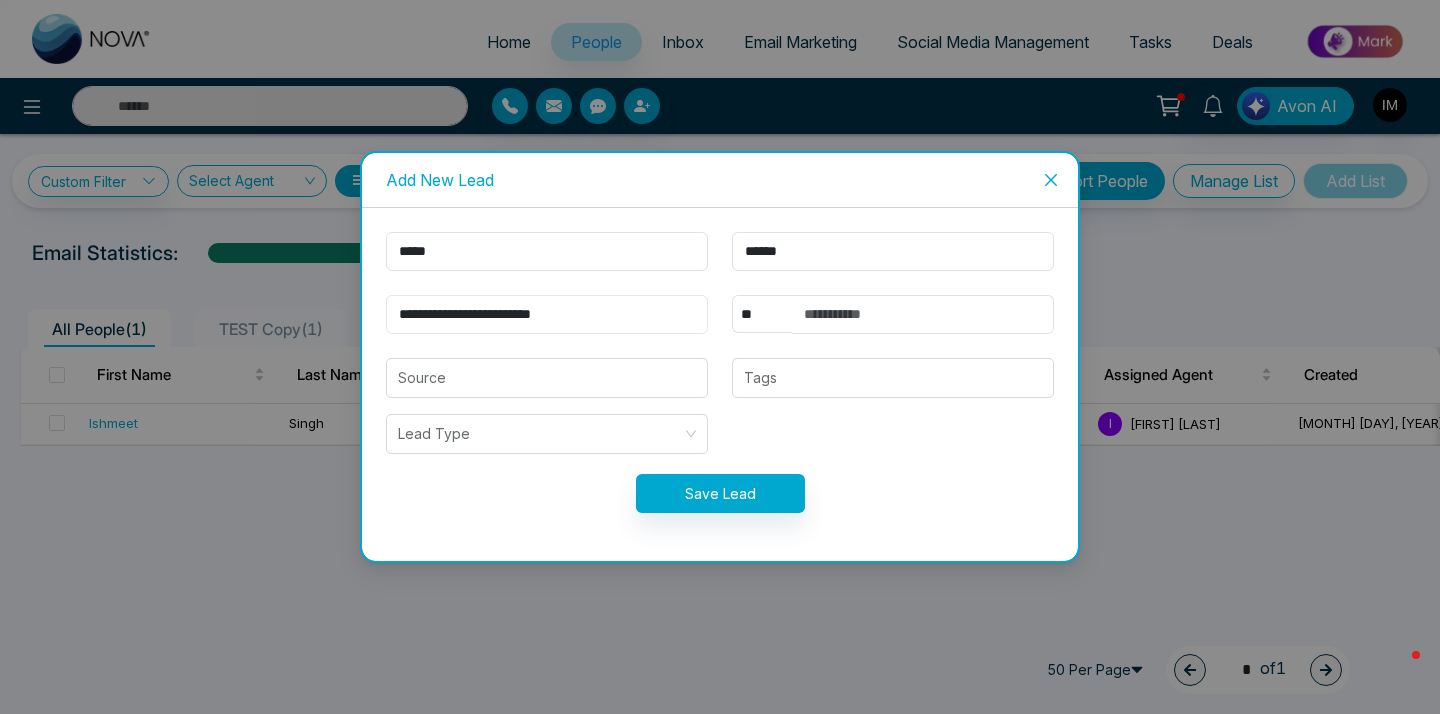type on "**********" 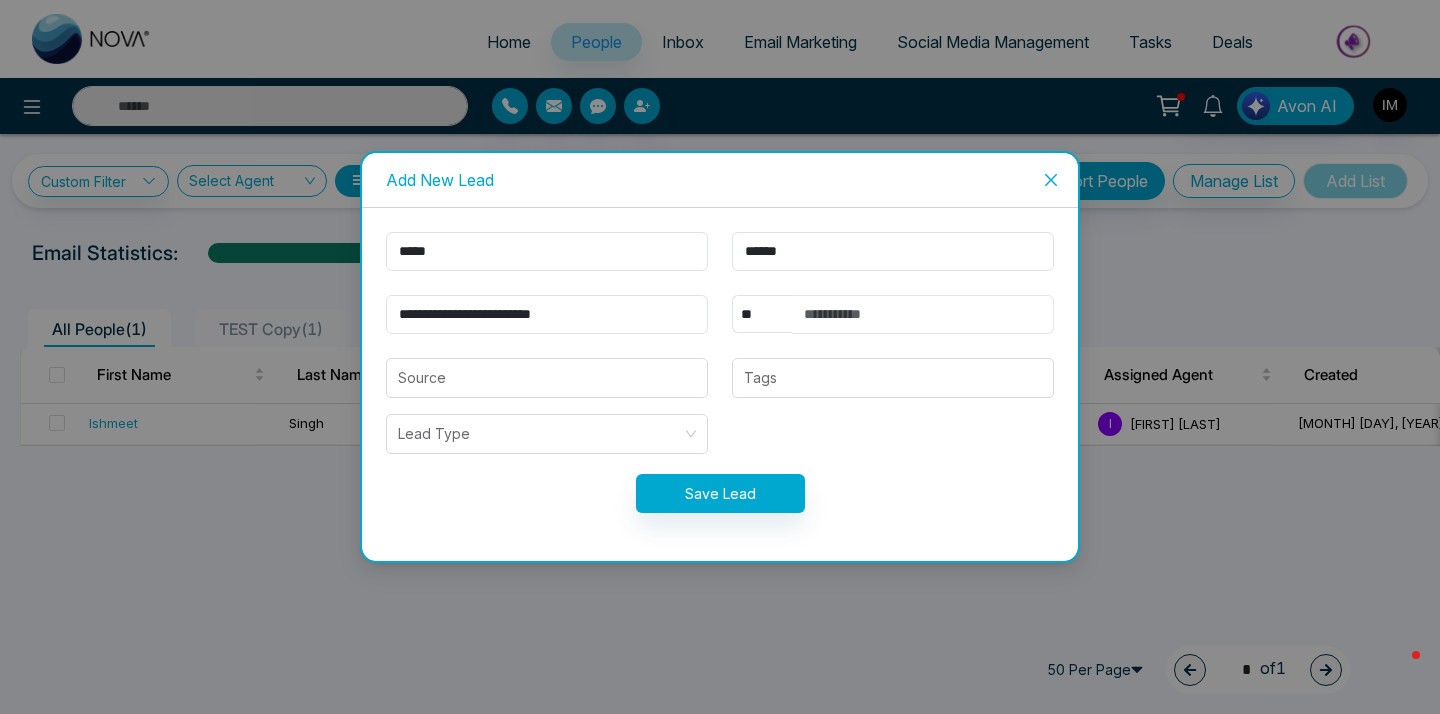 click at bounding box center [923, 314] 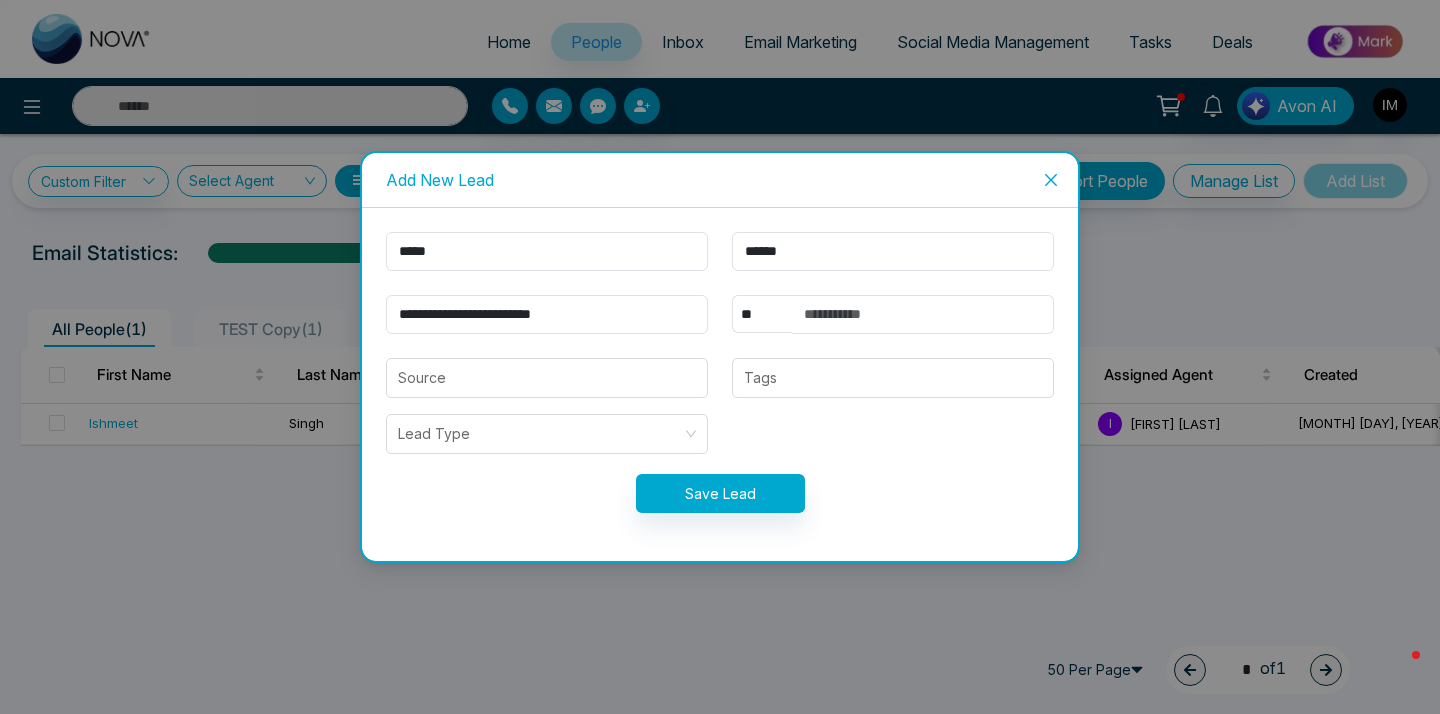 click 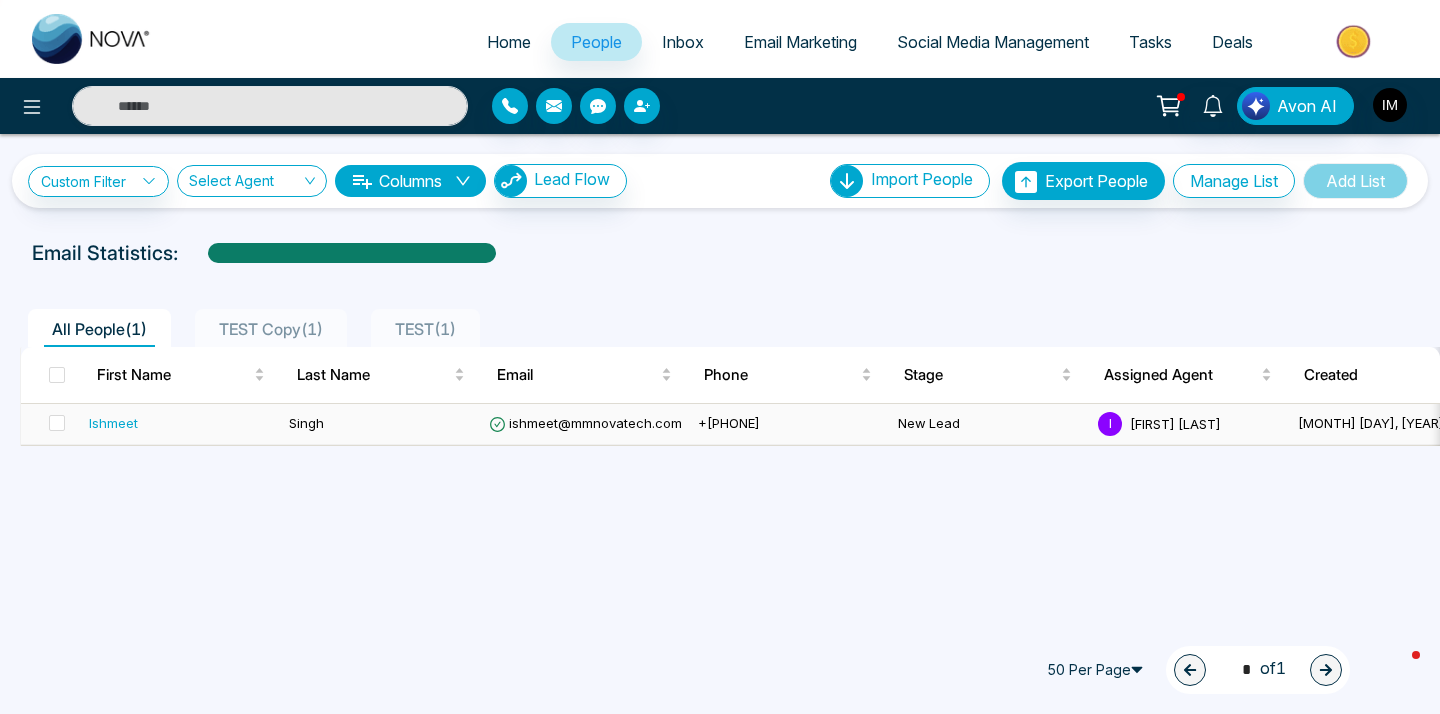 click on "Ishmeet" at bounding box center (113, 423) 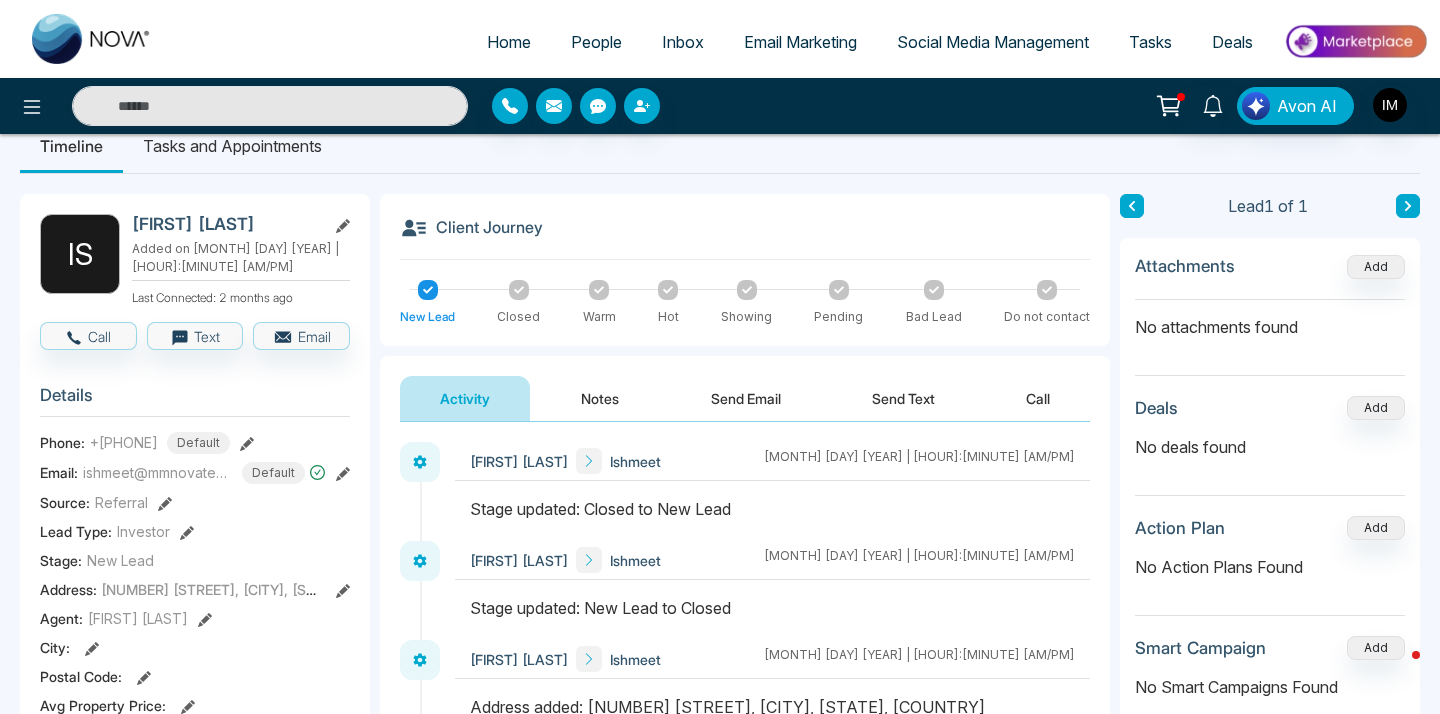 scroll, scrollTop: 29, scrollLeft: 0, axis: vertical 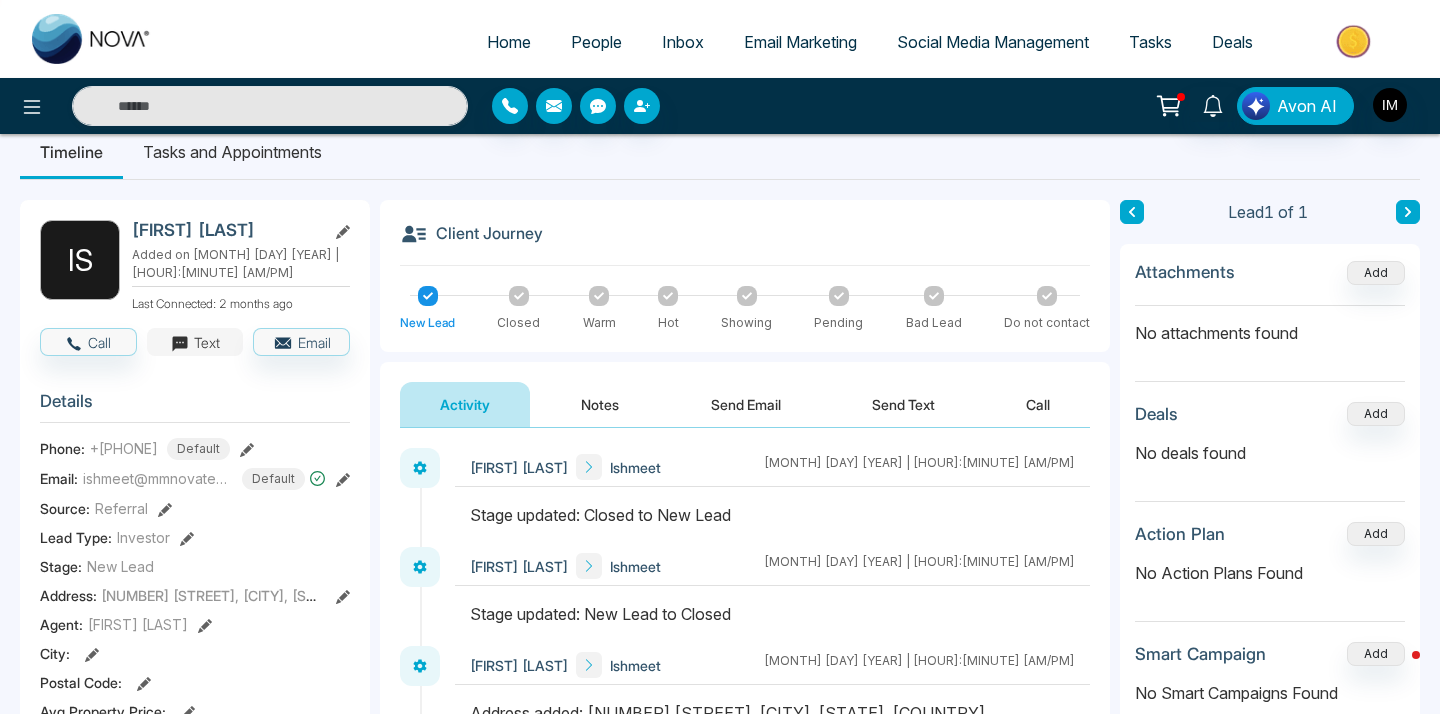 click on "Text" at bounding box center [195, 342] 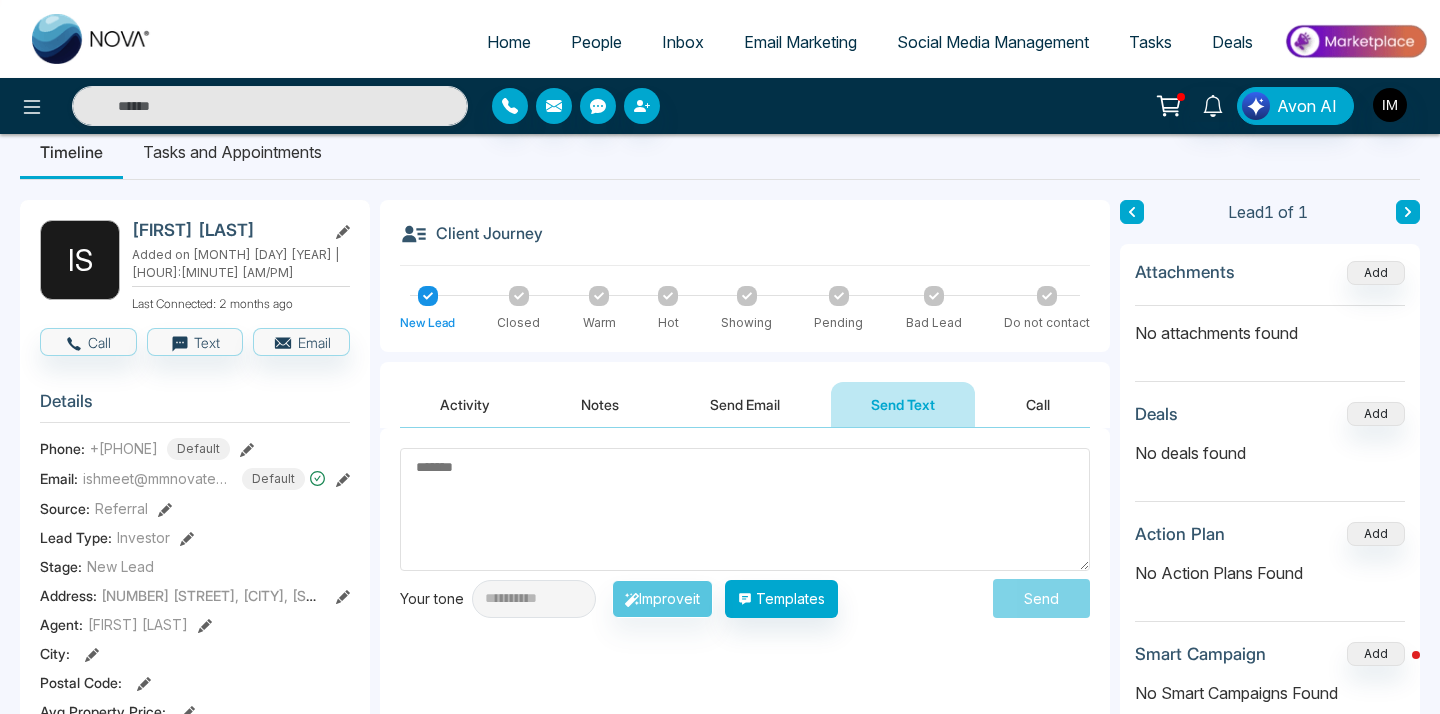 click on "Send Email" at bounding box center (745, 404) 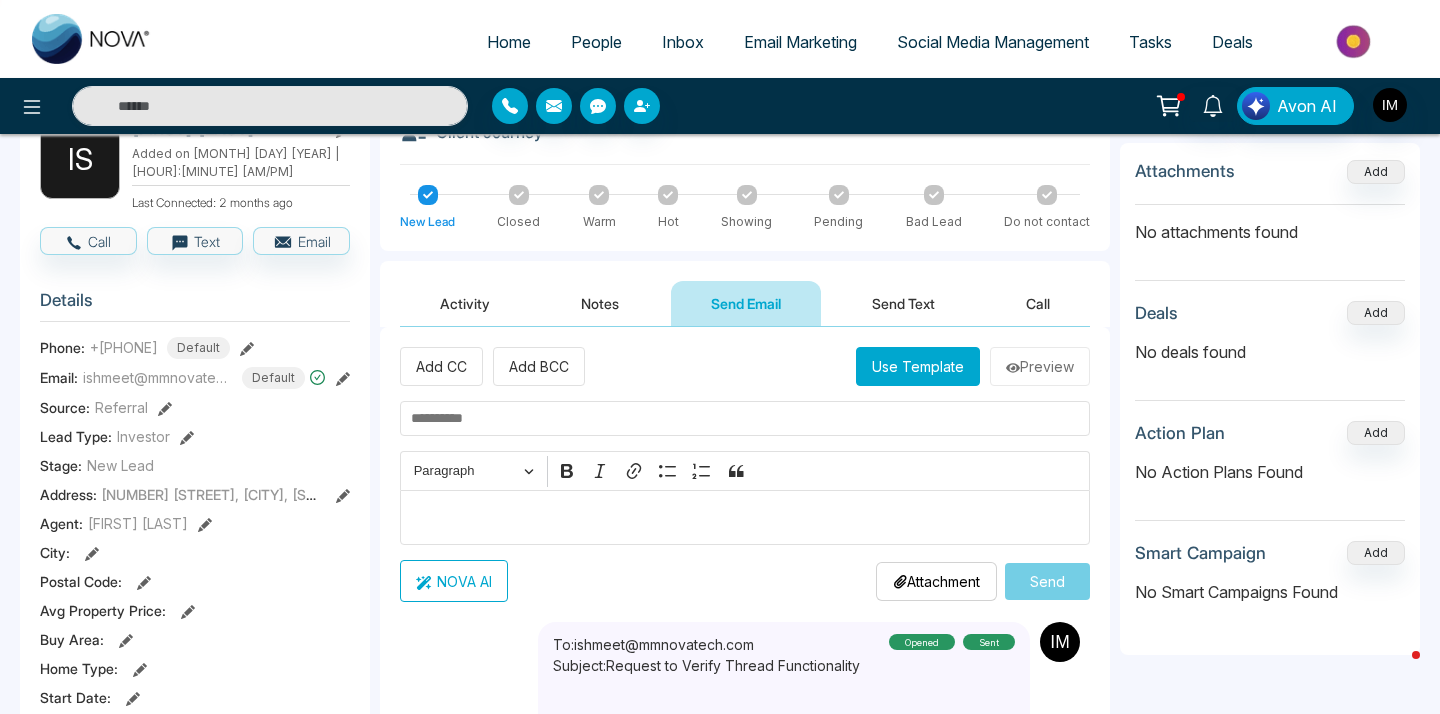 scroll, scrollTop: 150, scrollLeft: 0, axis: vertical 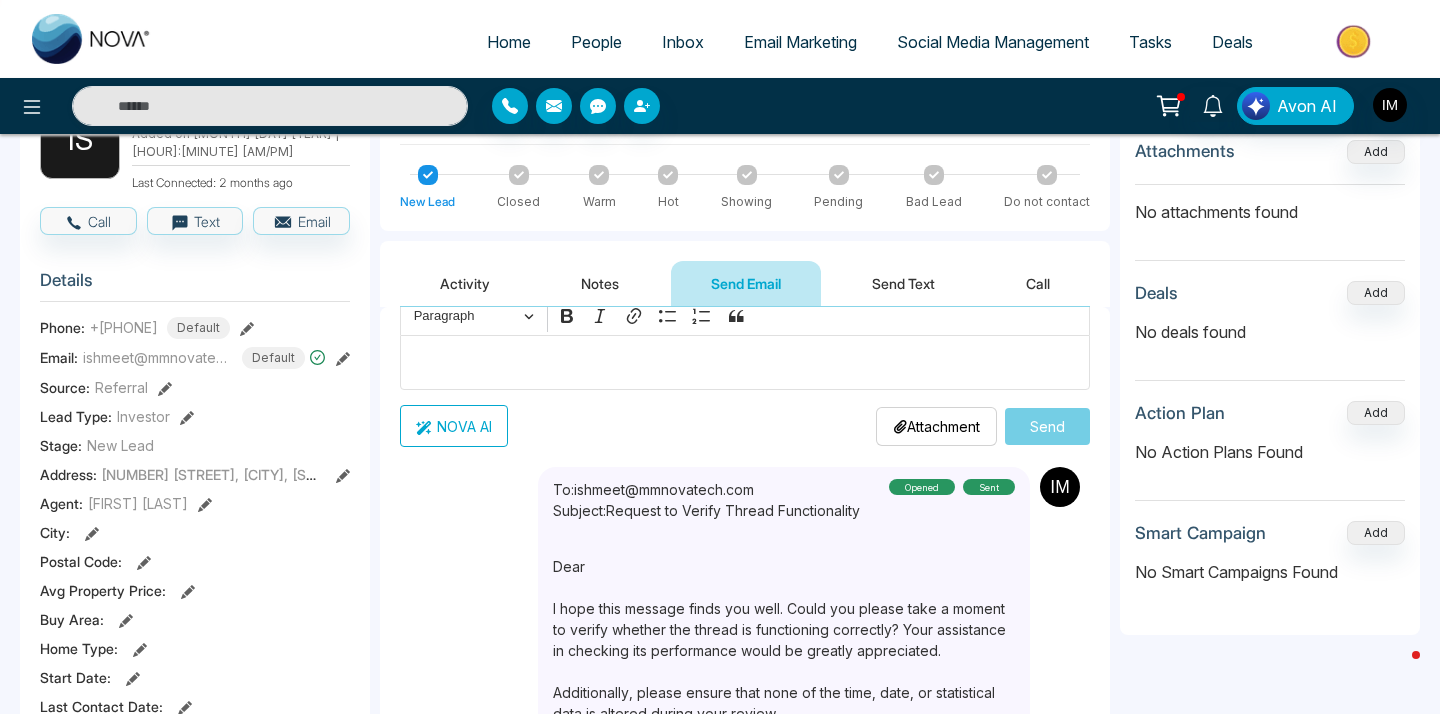 click at bounding box center (900, 427) 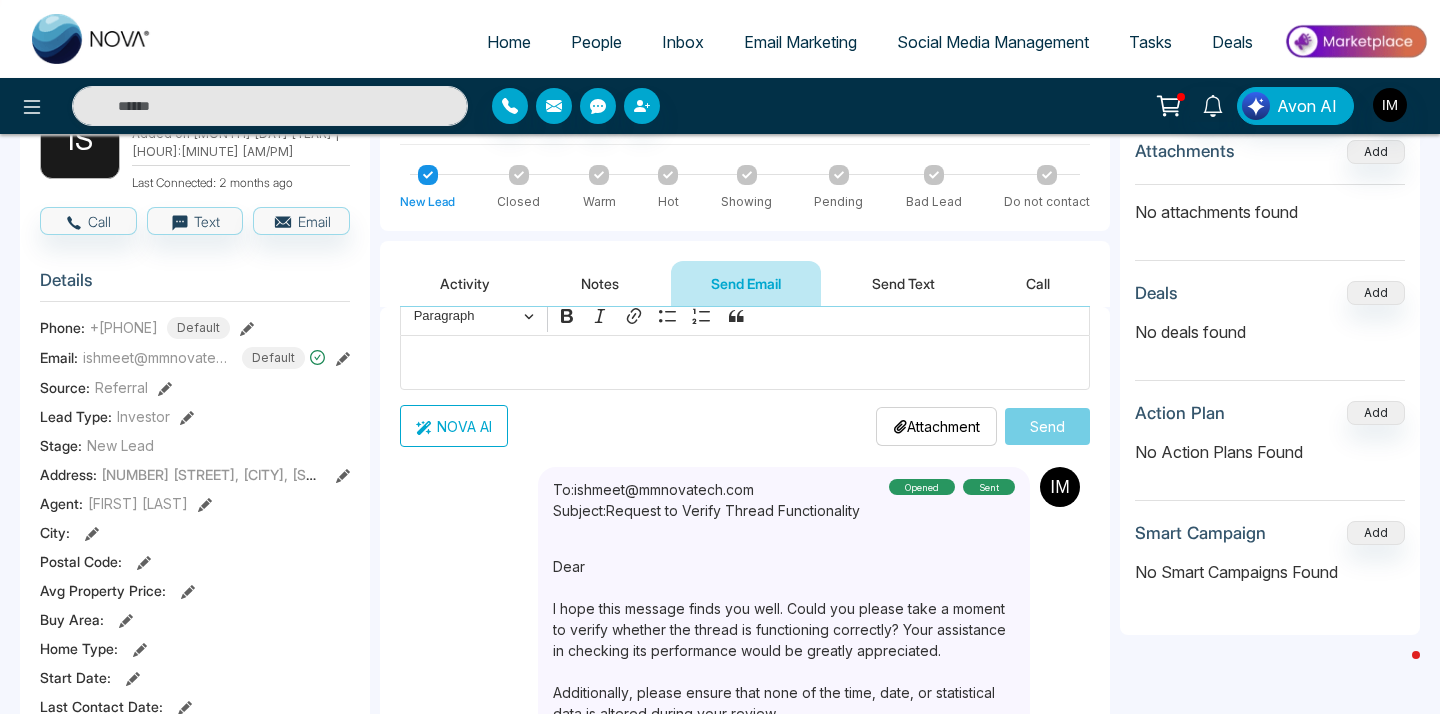 click on "NOVA AI" at bounding box center [454, 426] 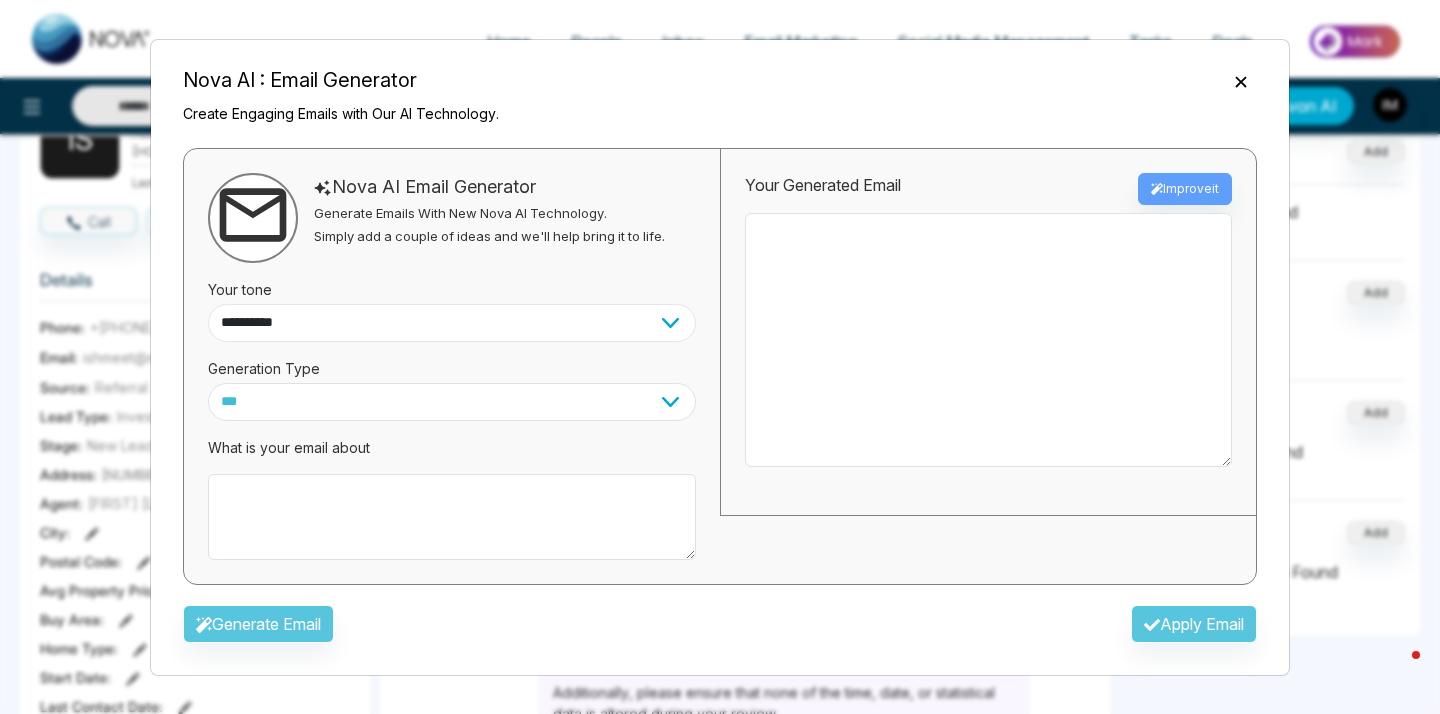 click on "**********" at bounding box center (452, 323) 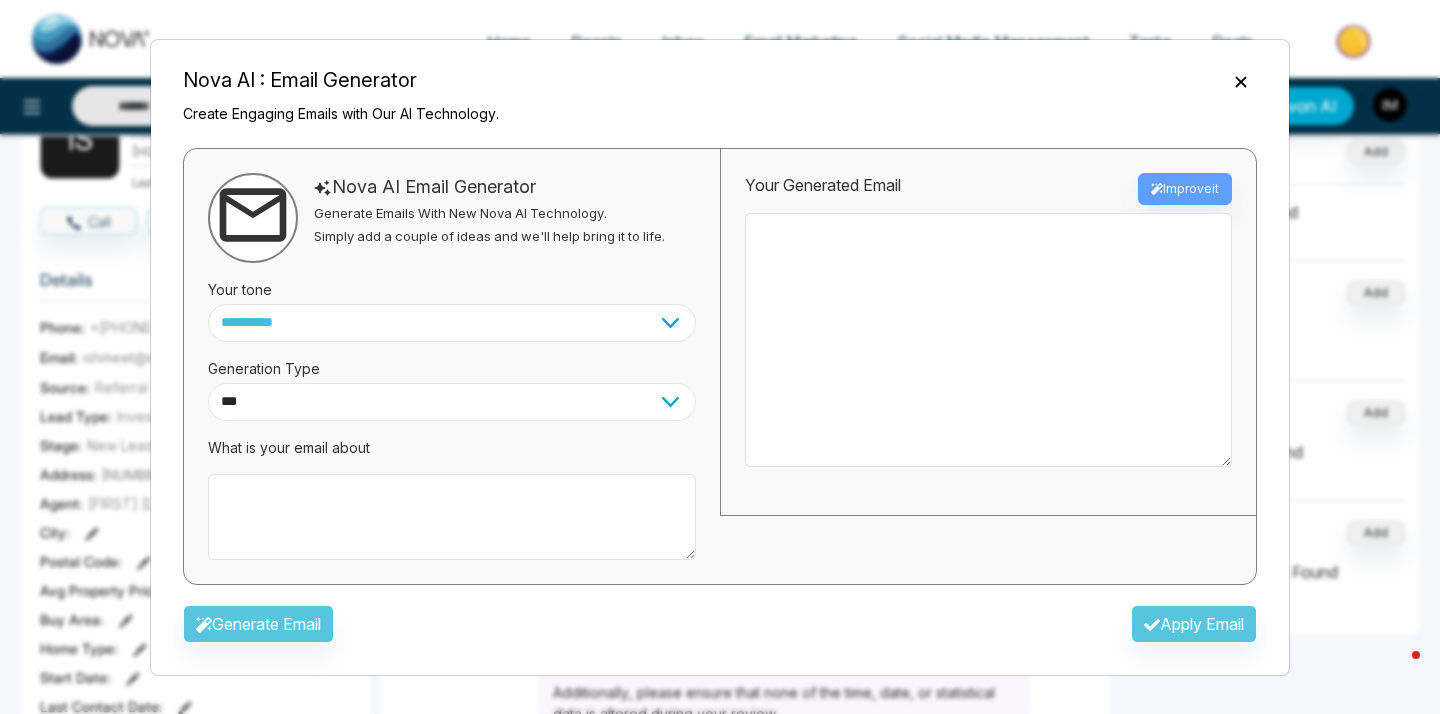 click on "*** ***** ******* ******* ********" at bounding box center [452, 402] 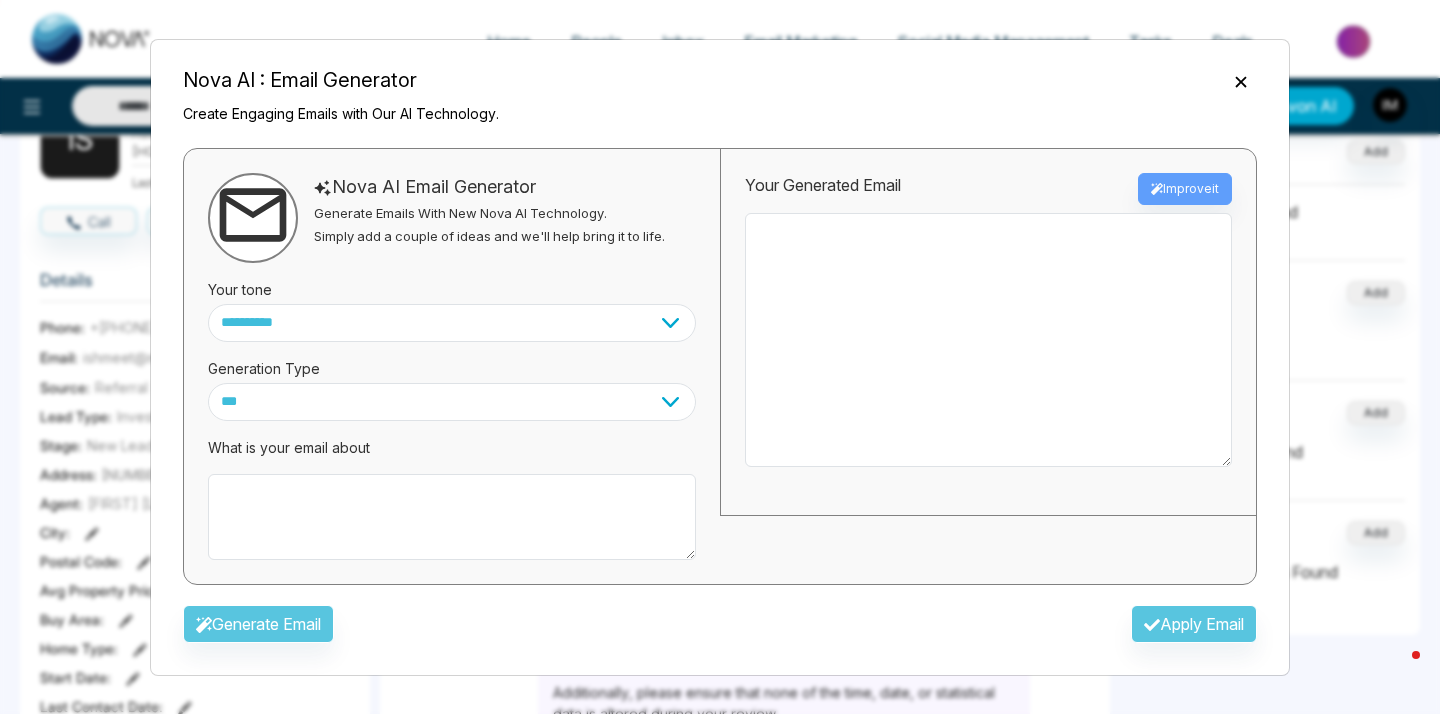 click 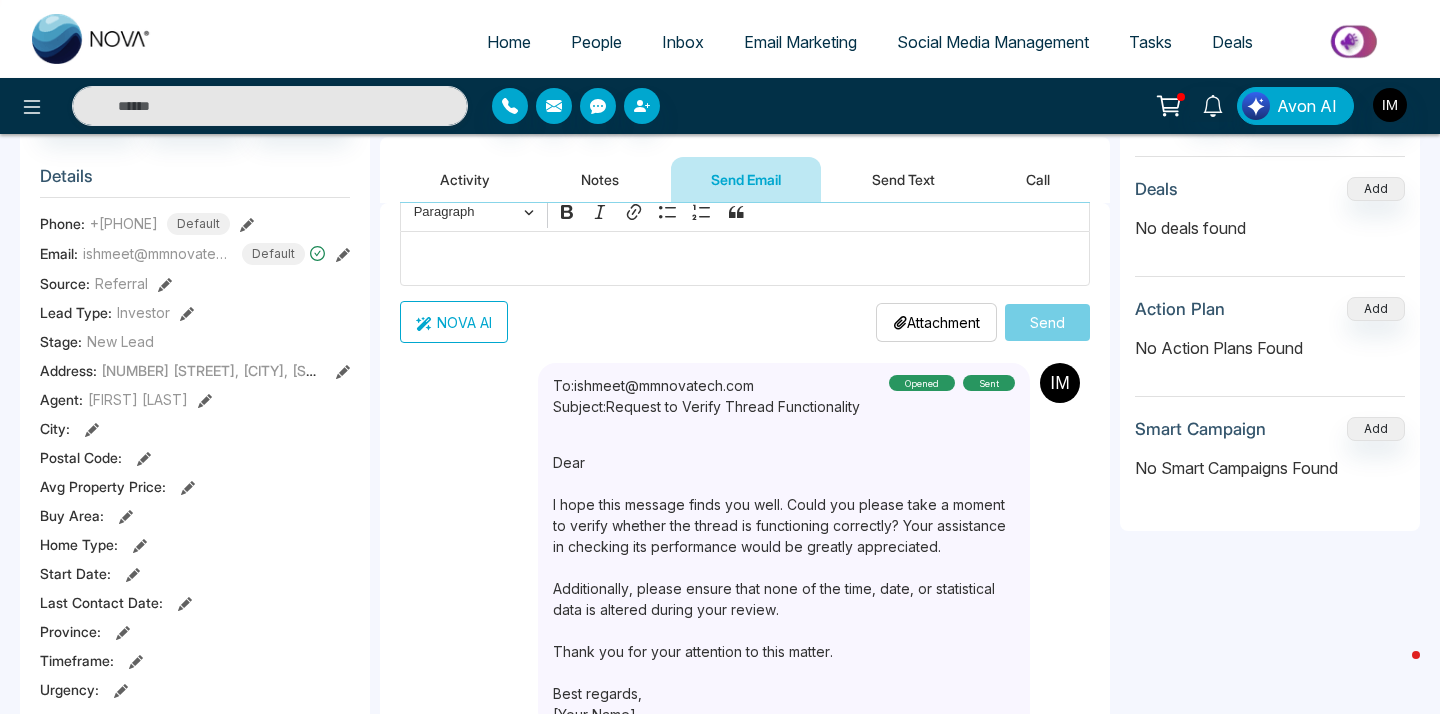 scroll, scrollTop: 259, scrollLeft: 0, axis: vertical 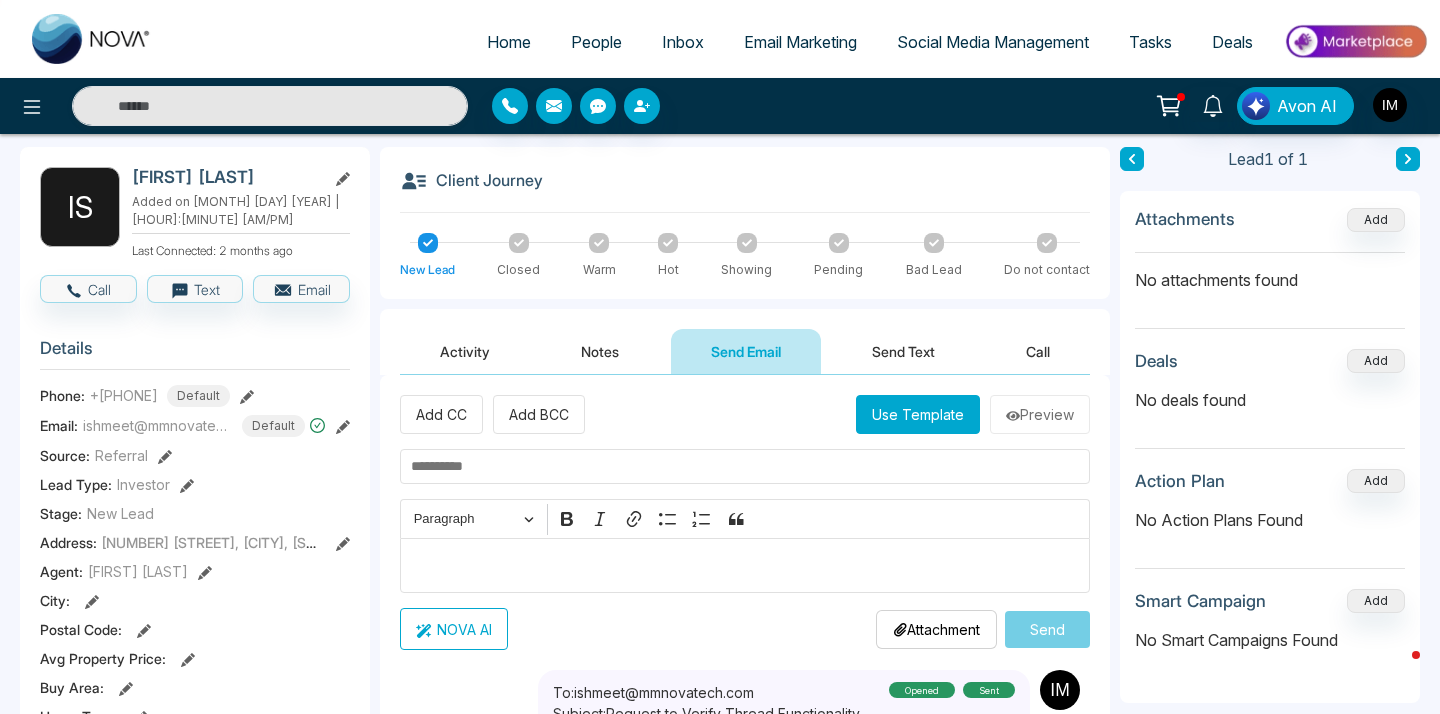 click on "Activity" at bounding box center (465, 351) 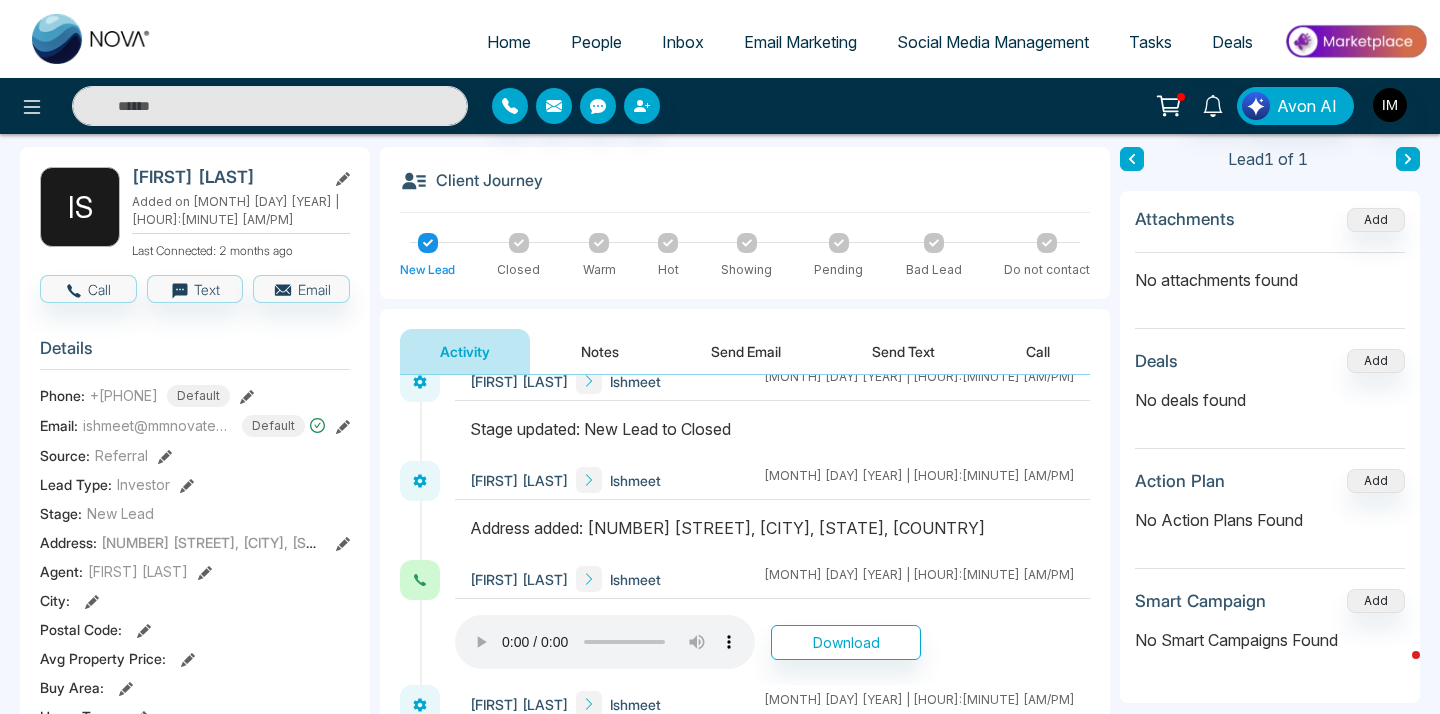 scroll, scrollTop: 0, scrollLeft: 0, axis: both 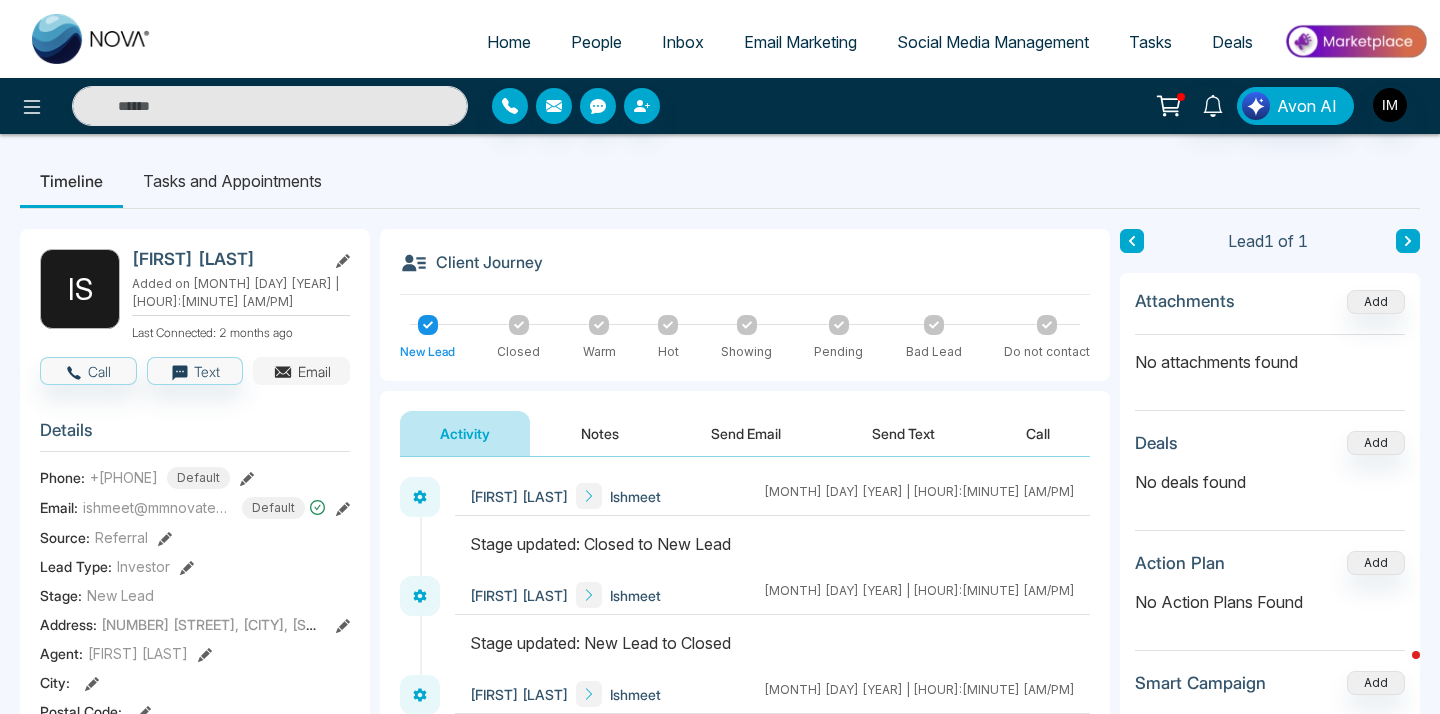click on "Email" at bounding box center (301, 371) 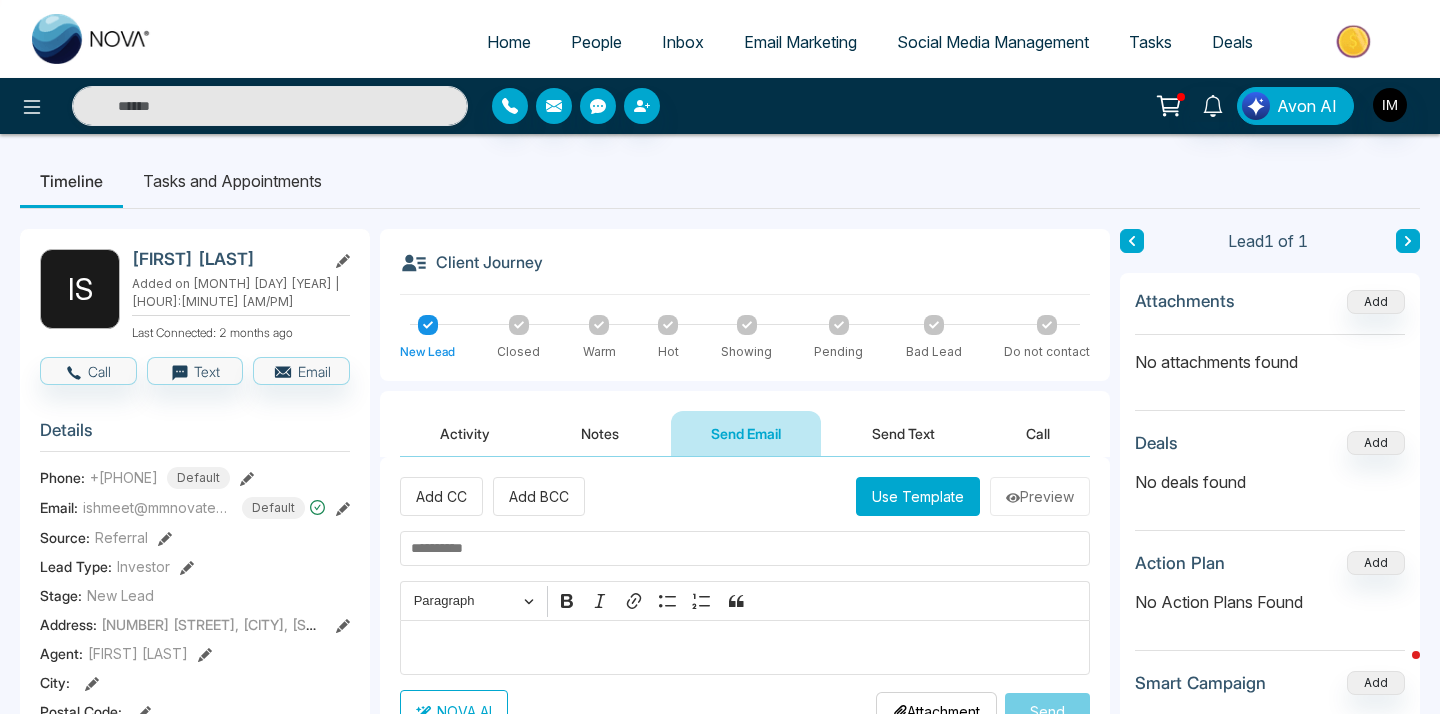 click on "Use Template" at bounding box center [918, 496] 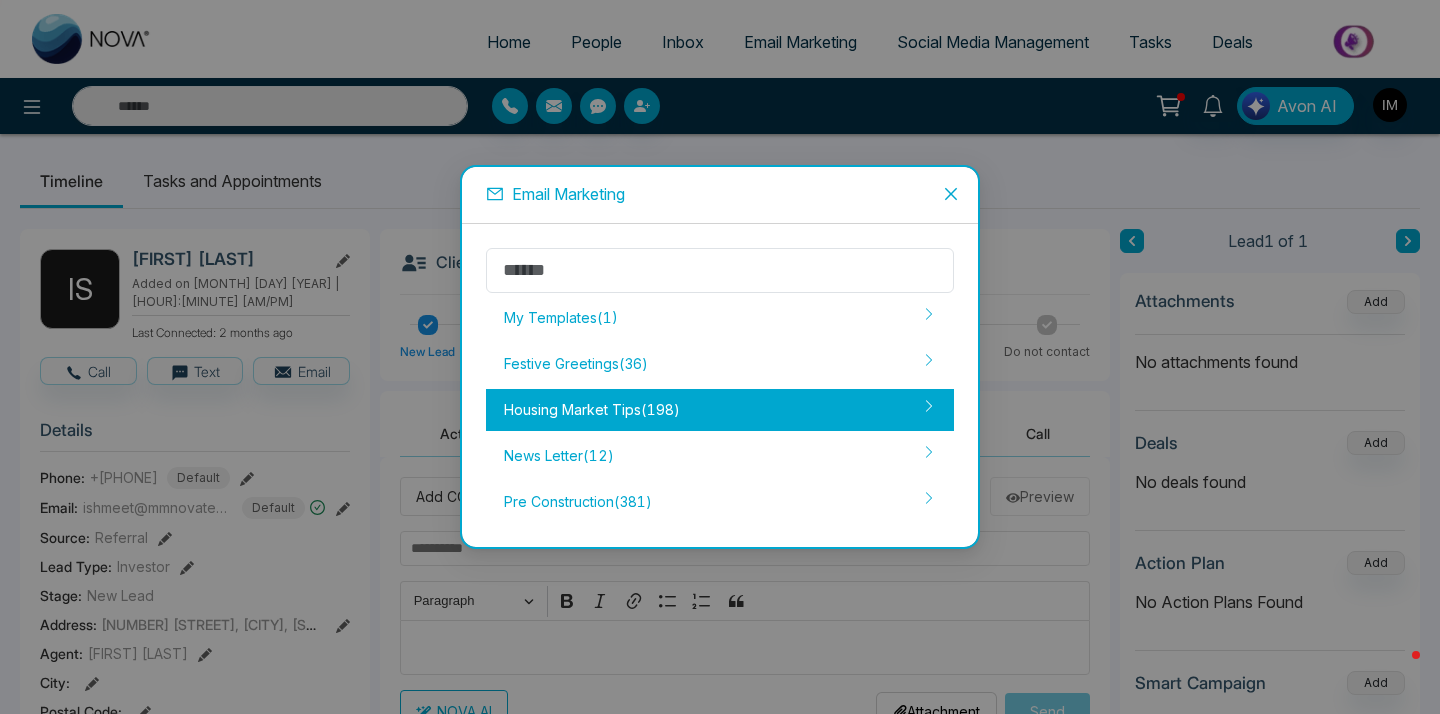 click on "Housing Market Tips  ( 198 )" at bounding box center [720, 410] 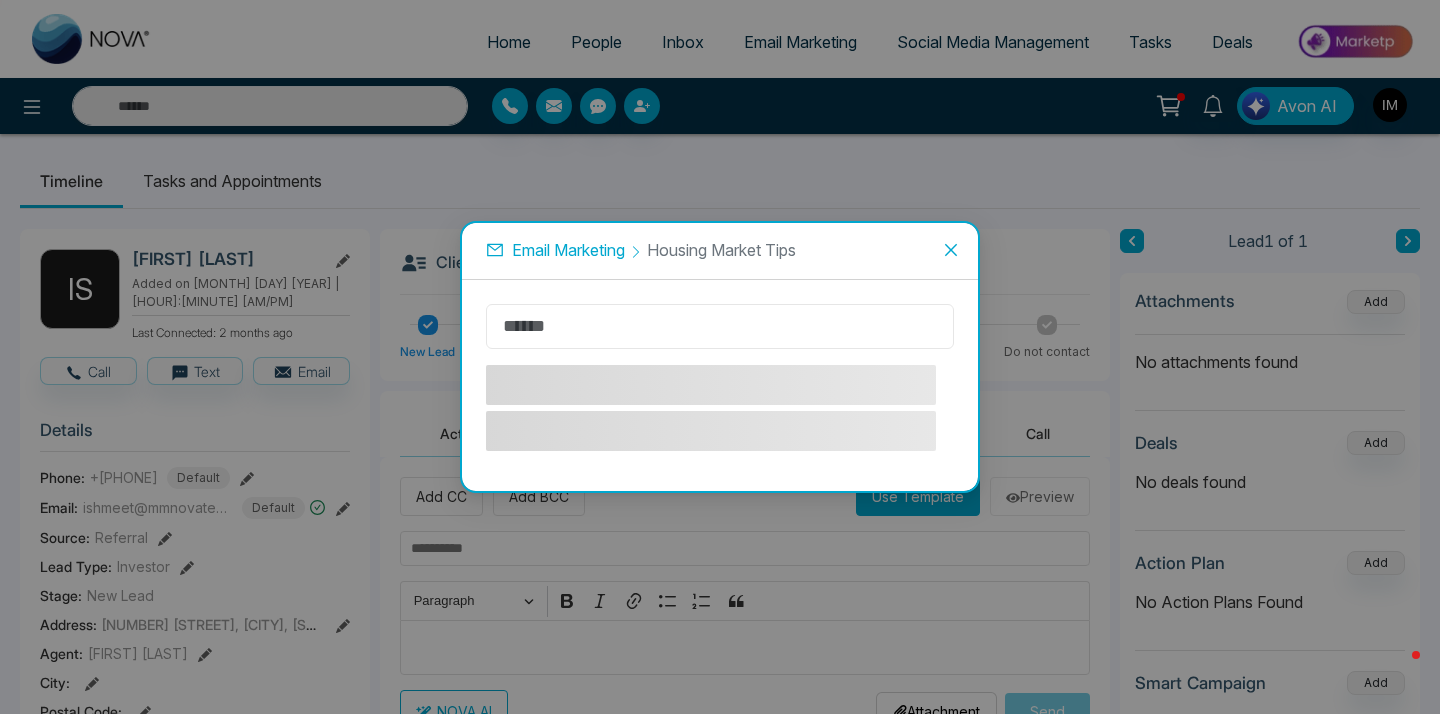click at bounding box center (720, 326) 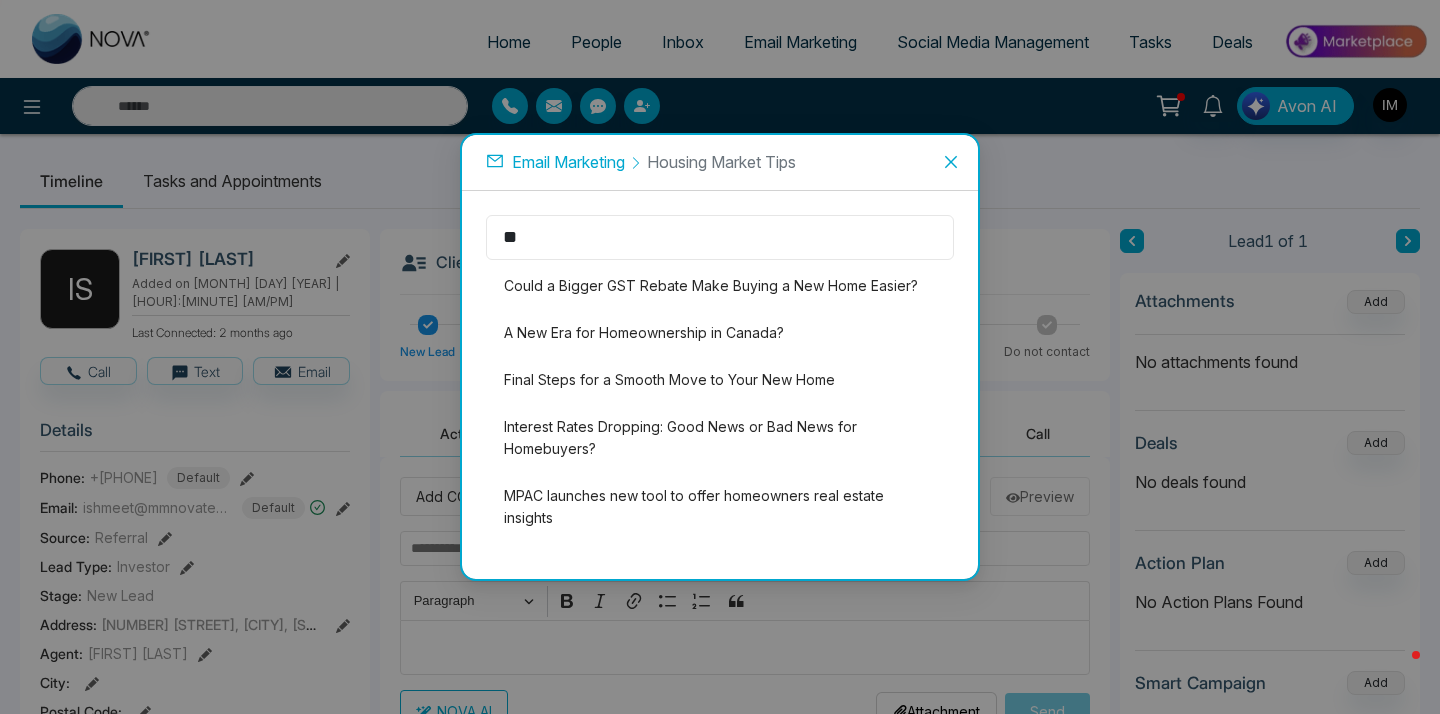 type on "*" 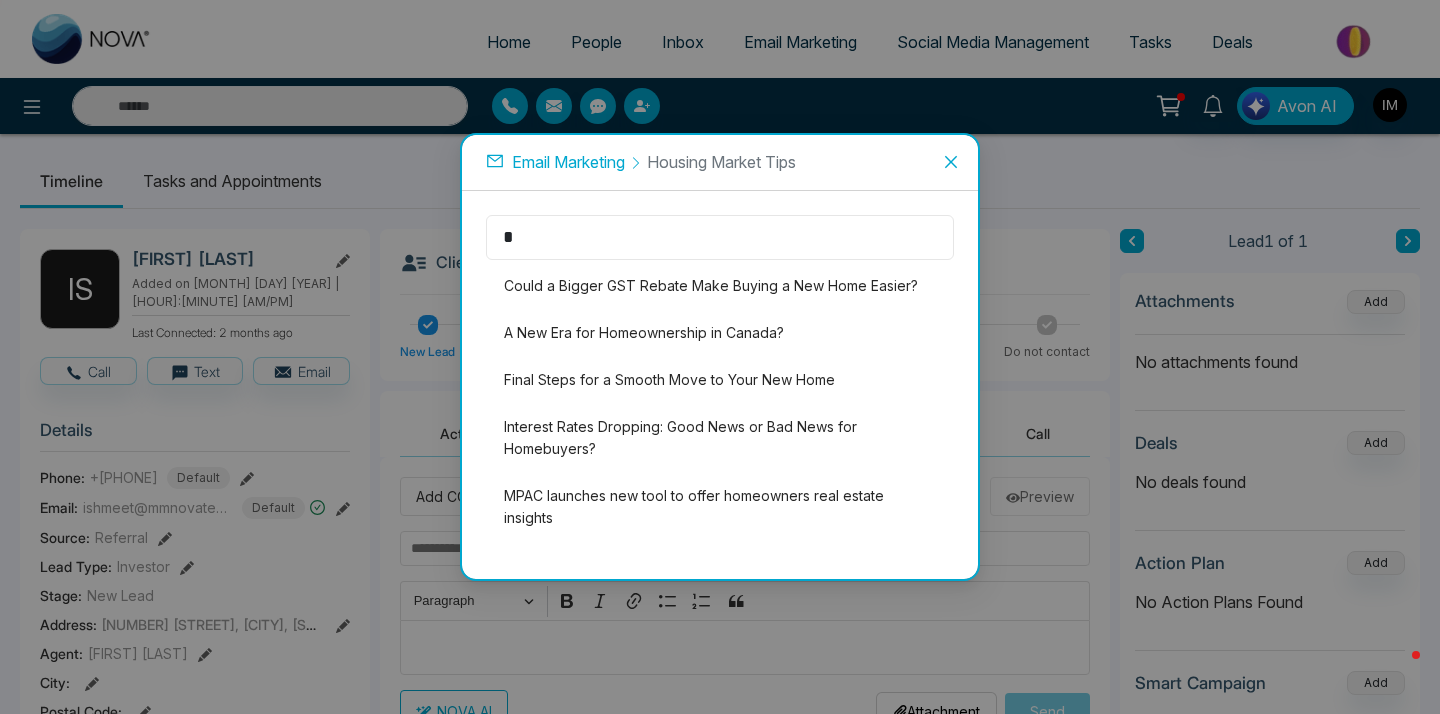type 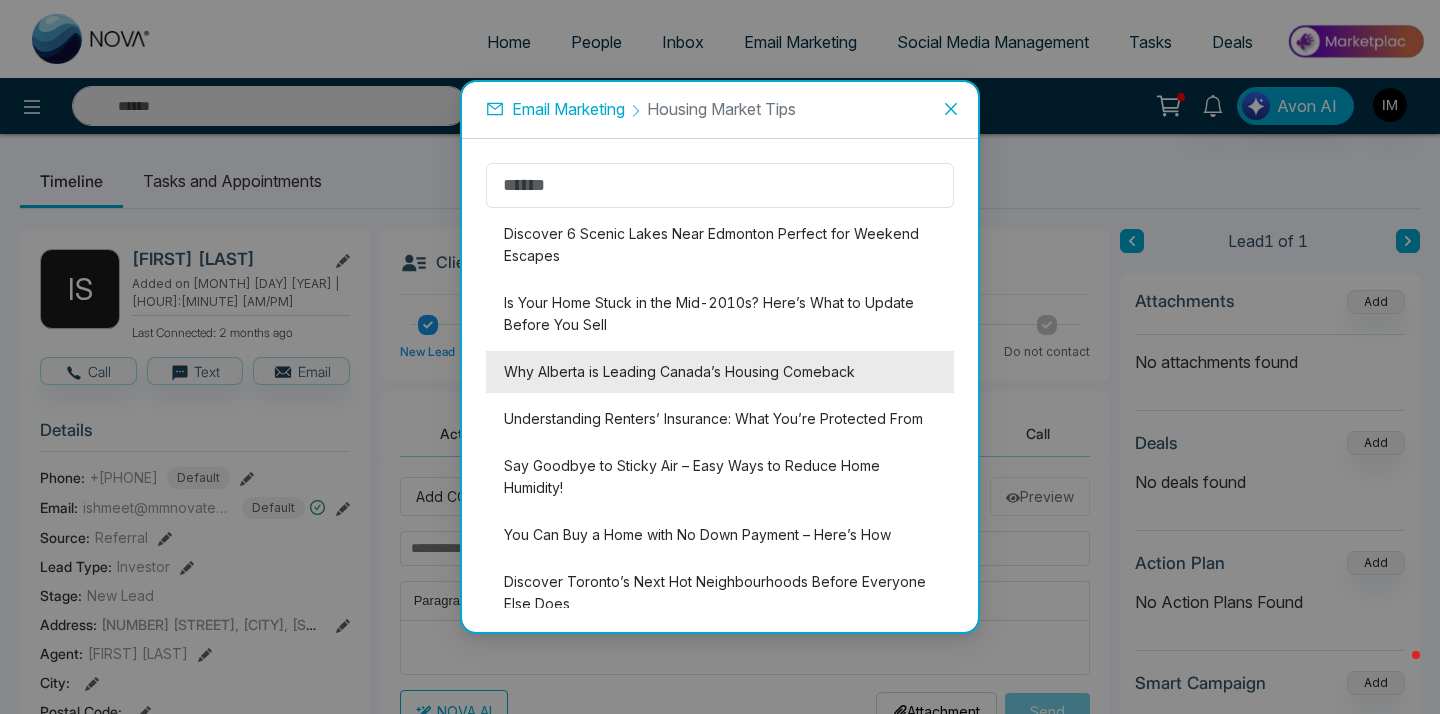 click on "Why Alberta is Leading Canada’s Housing Comeback" at bounding box center [720, 372] 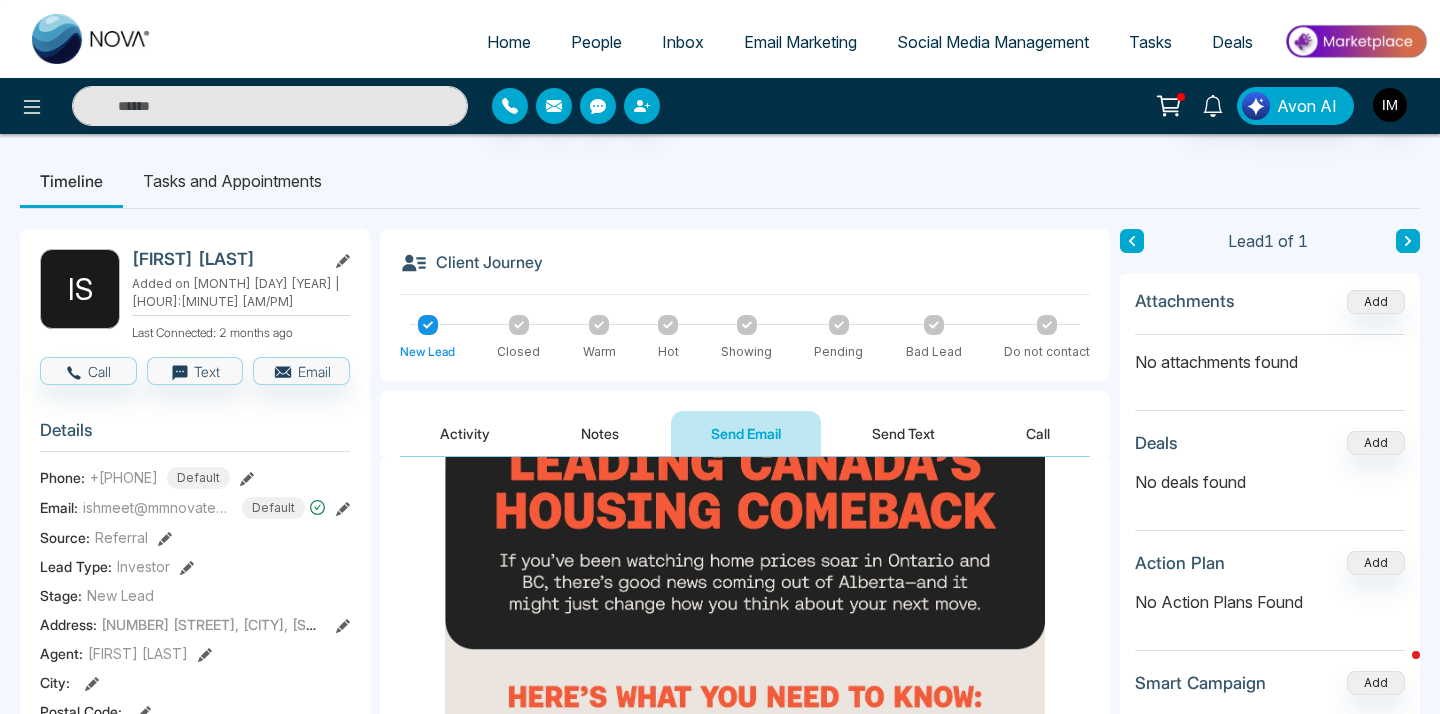 scroll, scrollTop: 239, scrollLeft: 0, axis: vertical 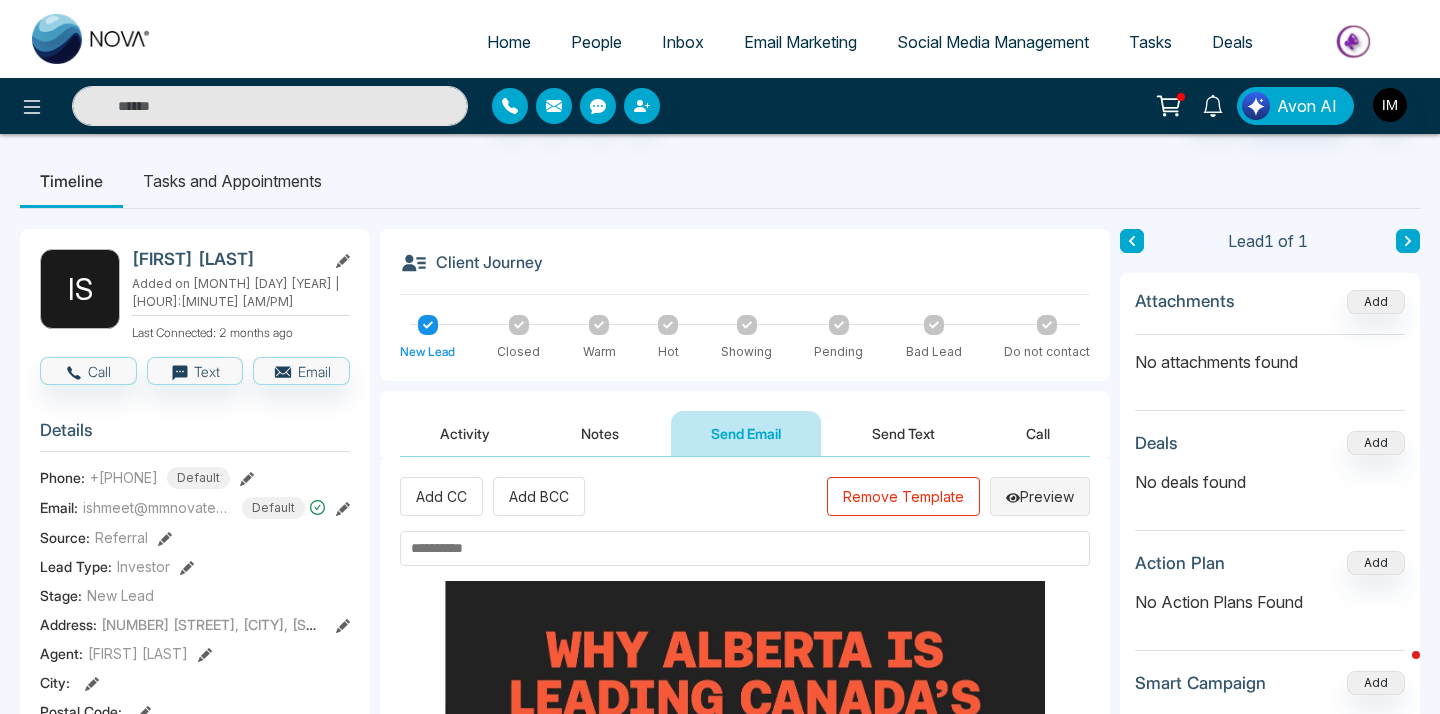 click on "Preview" at bounding box center [1040, 496] 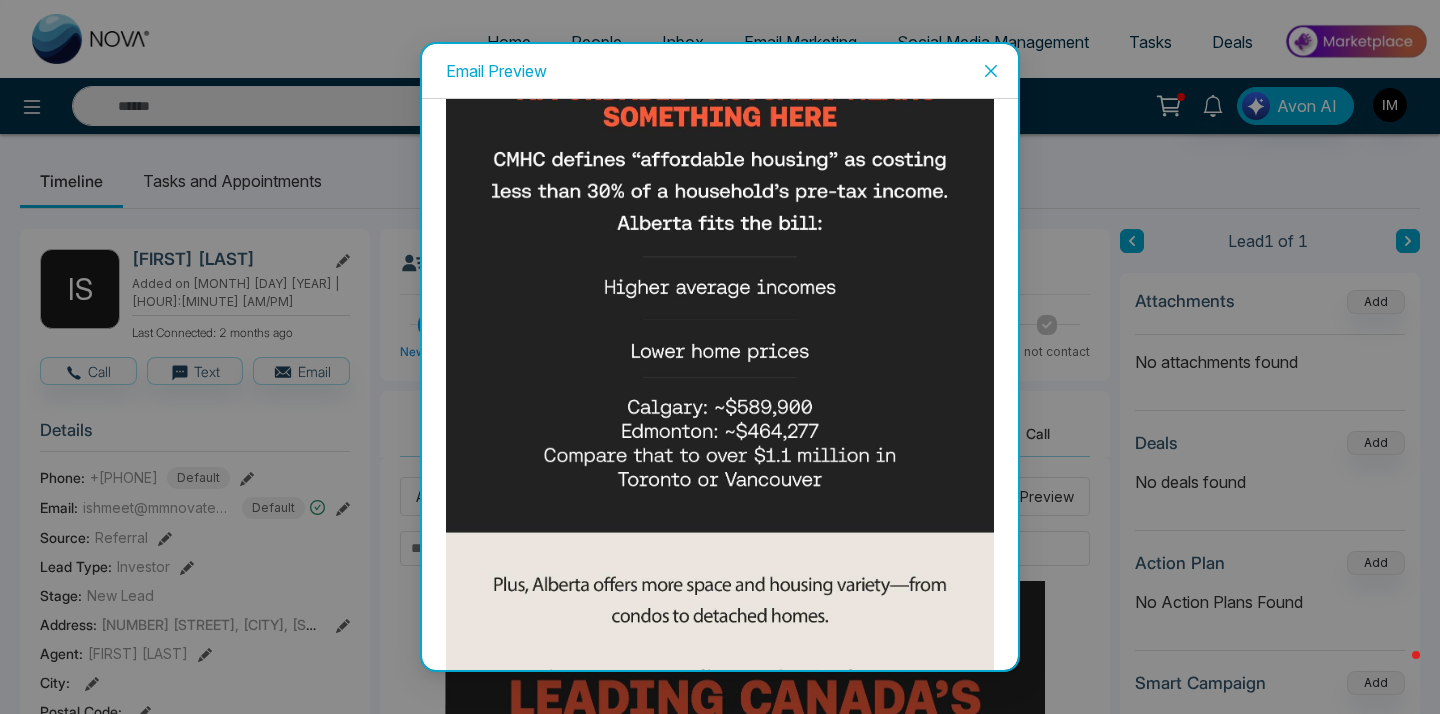 scroll, scrollTop: 3527, scrollLeft: 0, axis: vertical 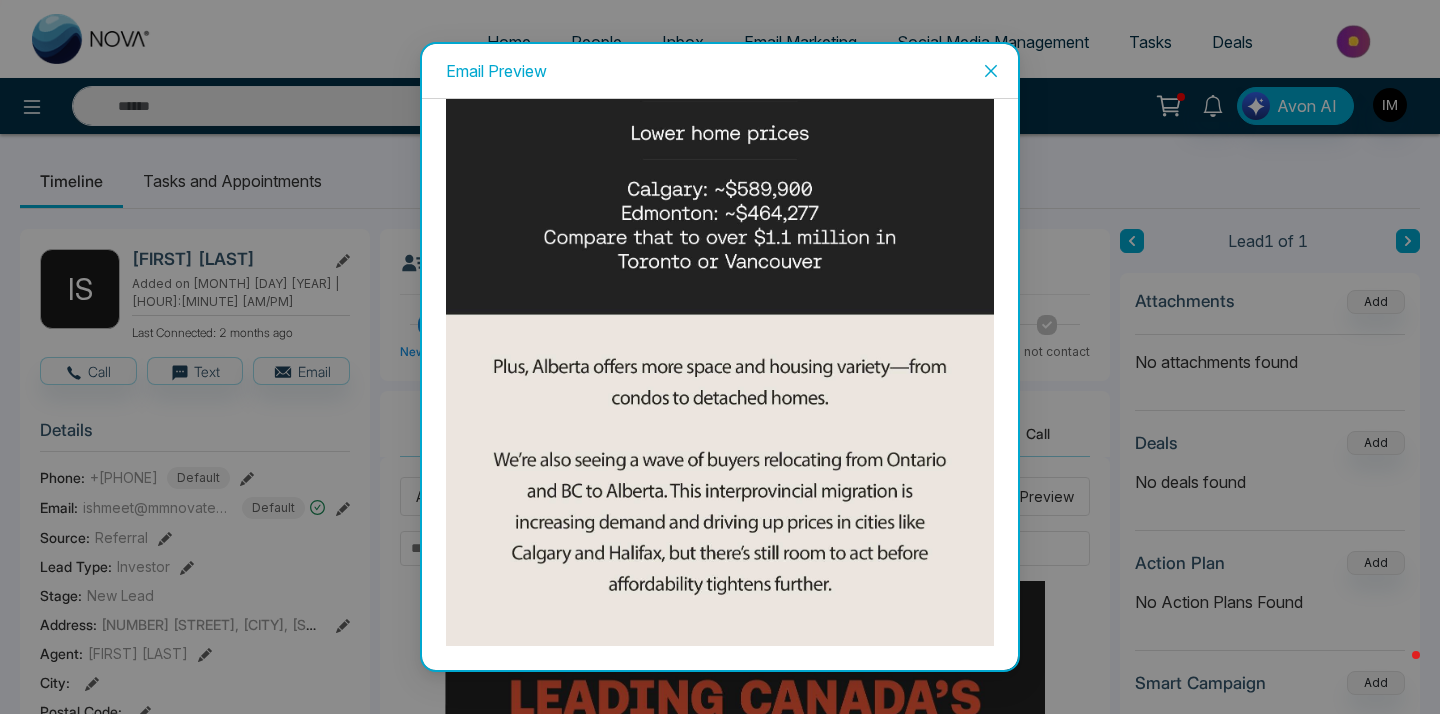click 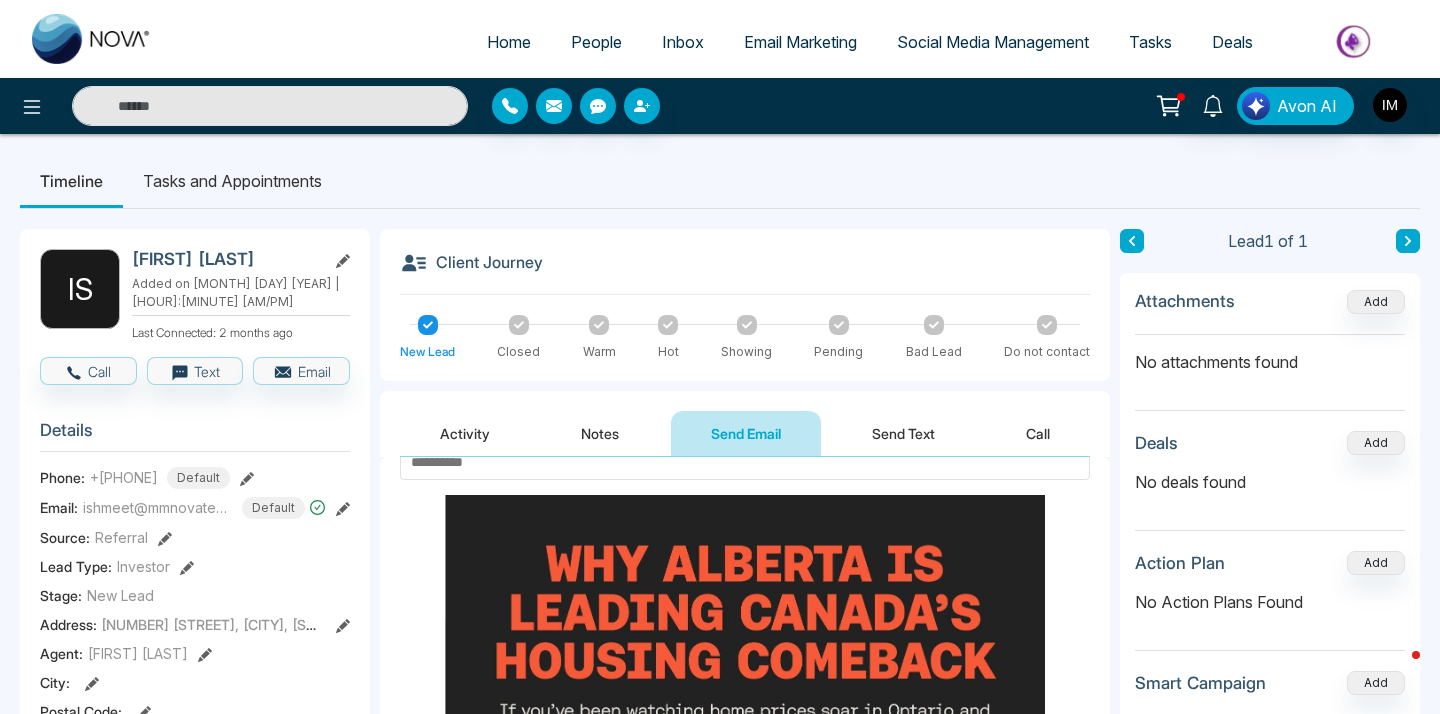 scroll, scrollTop: 0, scrollLeft: 0, axis: both 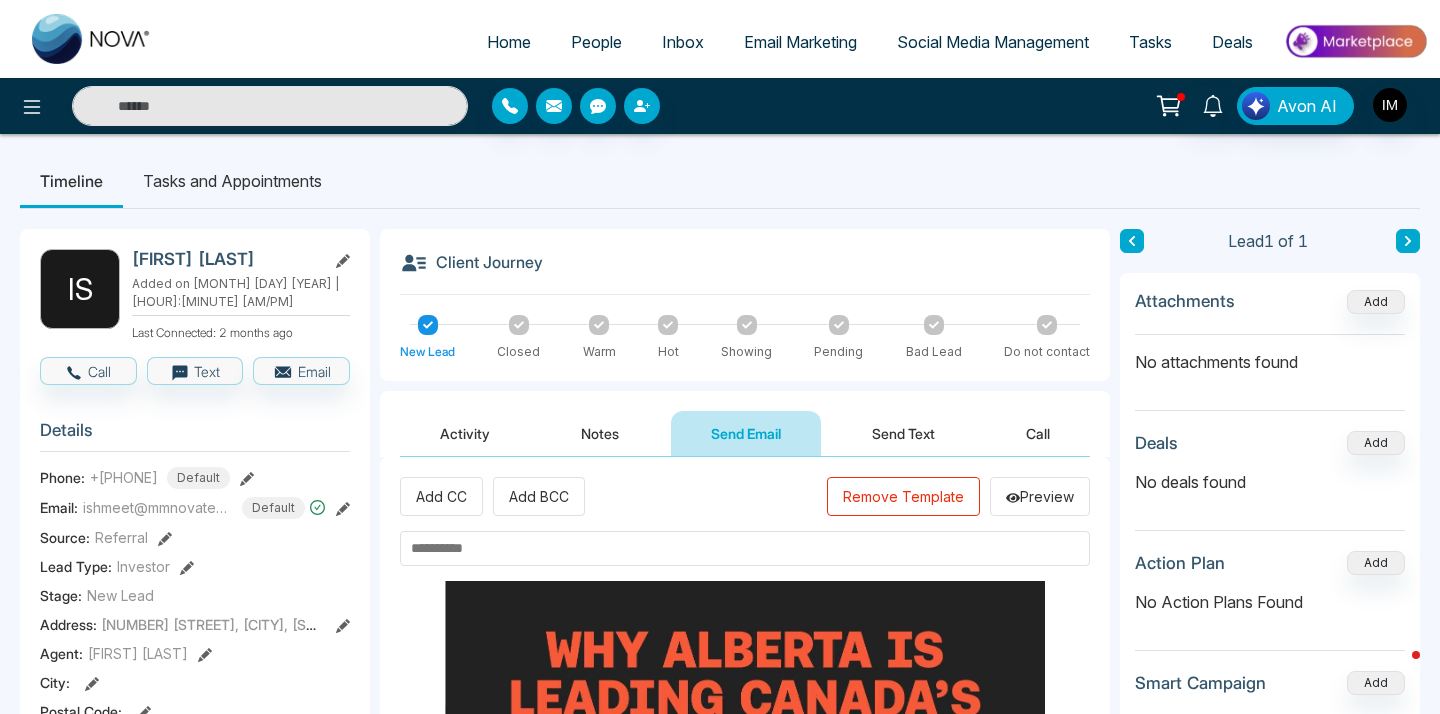 click on "Remove Template" at bounding box center [903, 496] 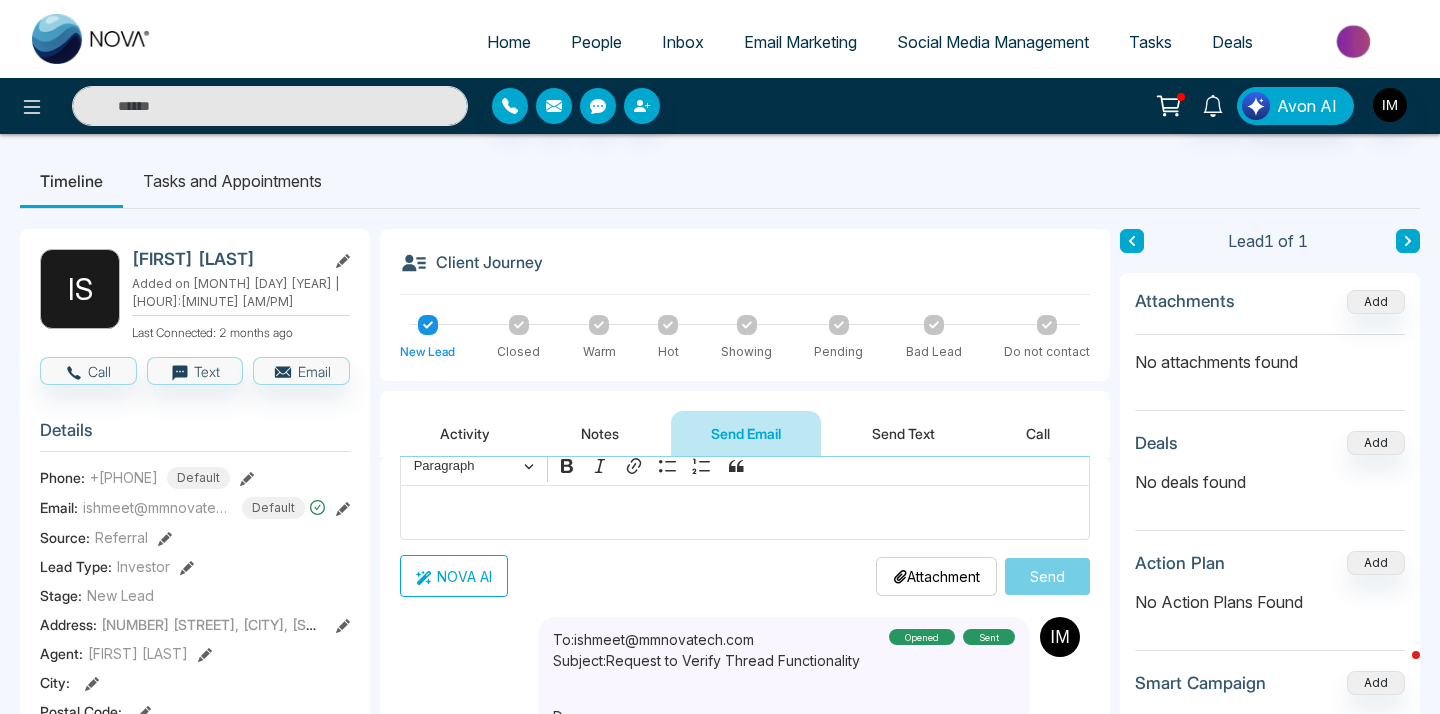 scroll, scrollTop: 133, scrollLeft: 0, axis: vertical 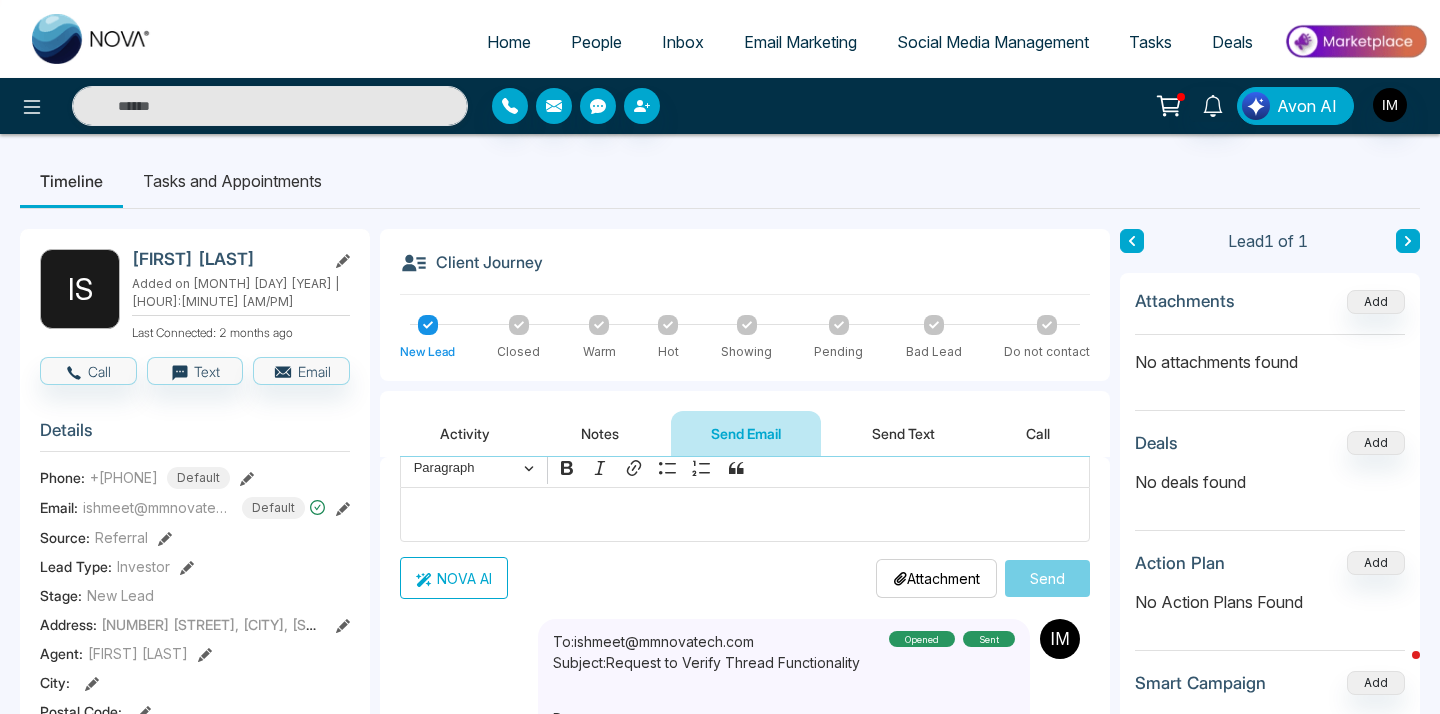 click on "Avon AI" at bounding box center [1307, 106] 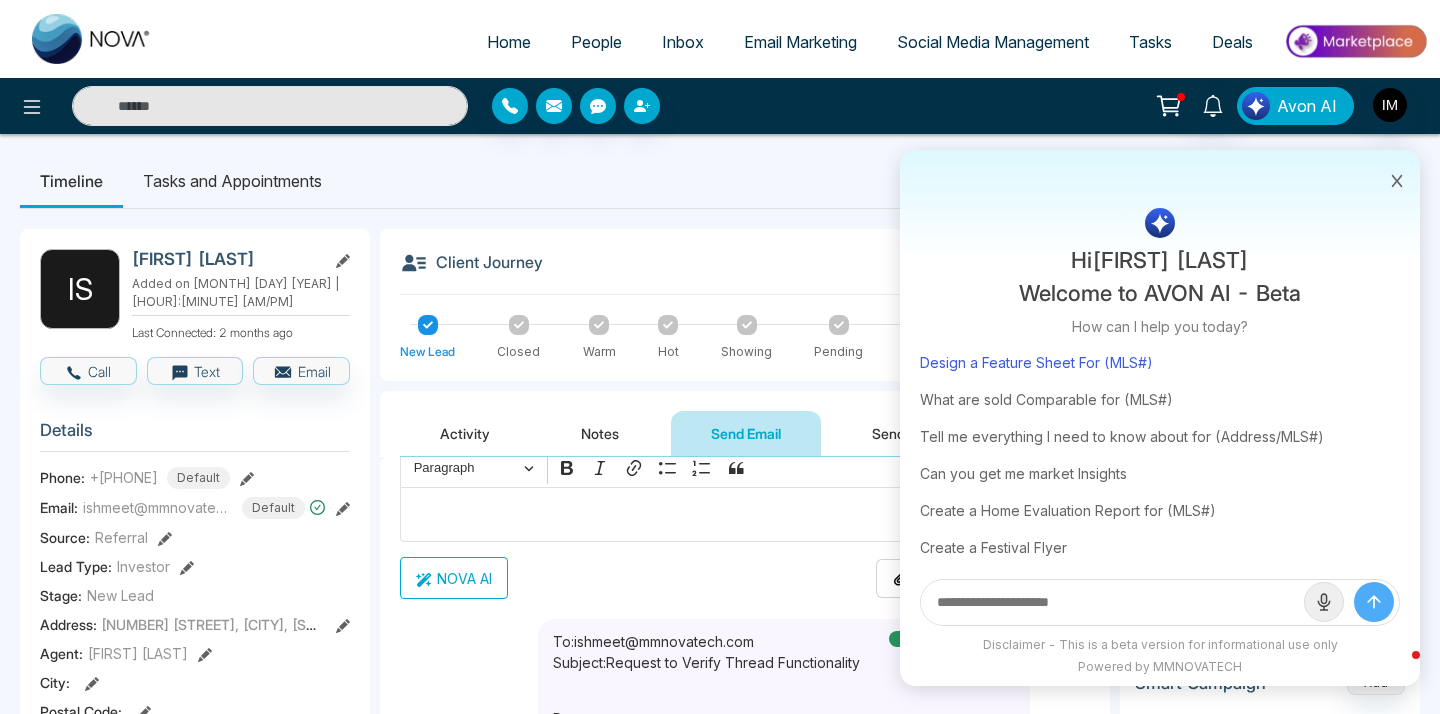 scroll, scrollTop: 133, scrollLeft: 0, axis: vertical 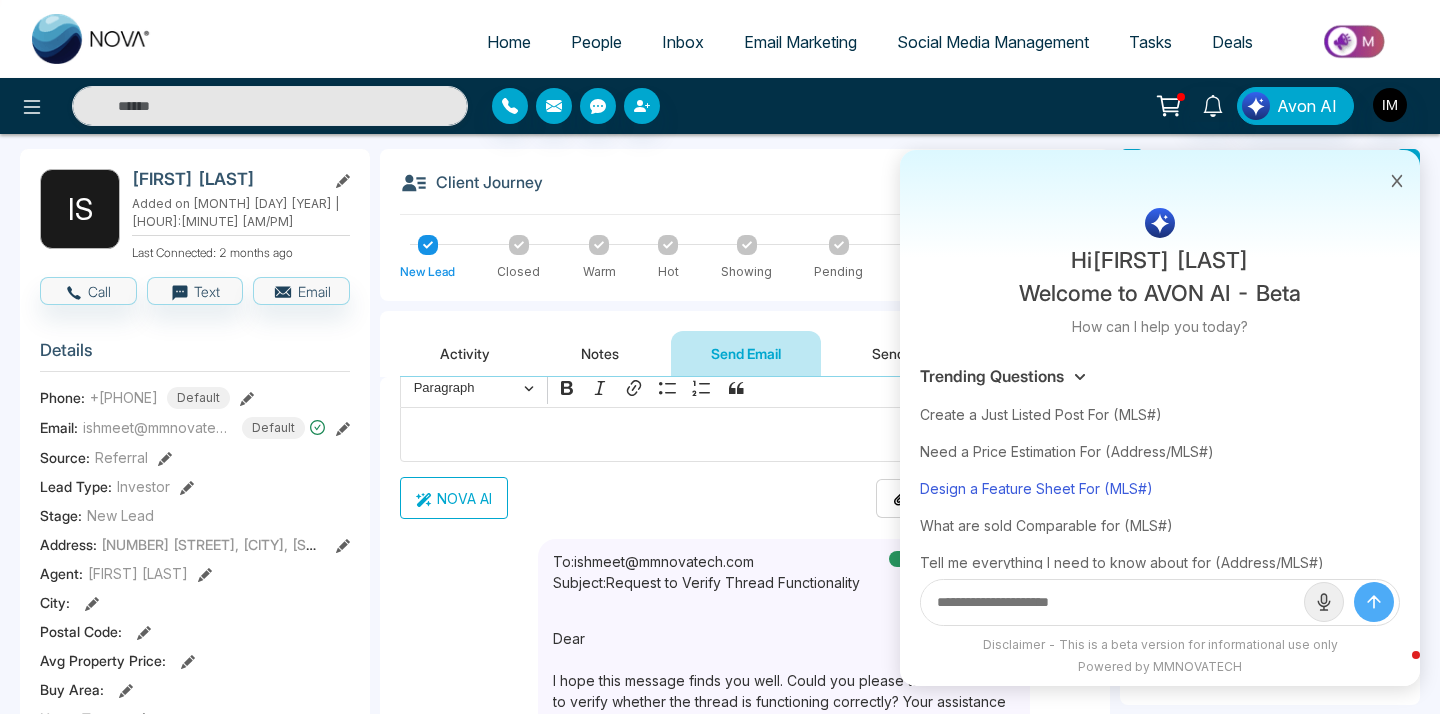 click on "Design a Feature Sheet For (MLS#)" at bounding box center [1160, 488] 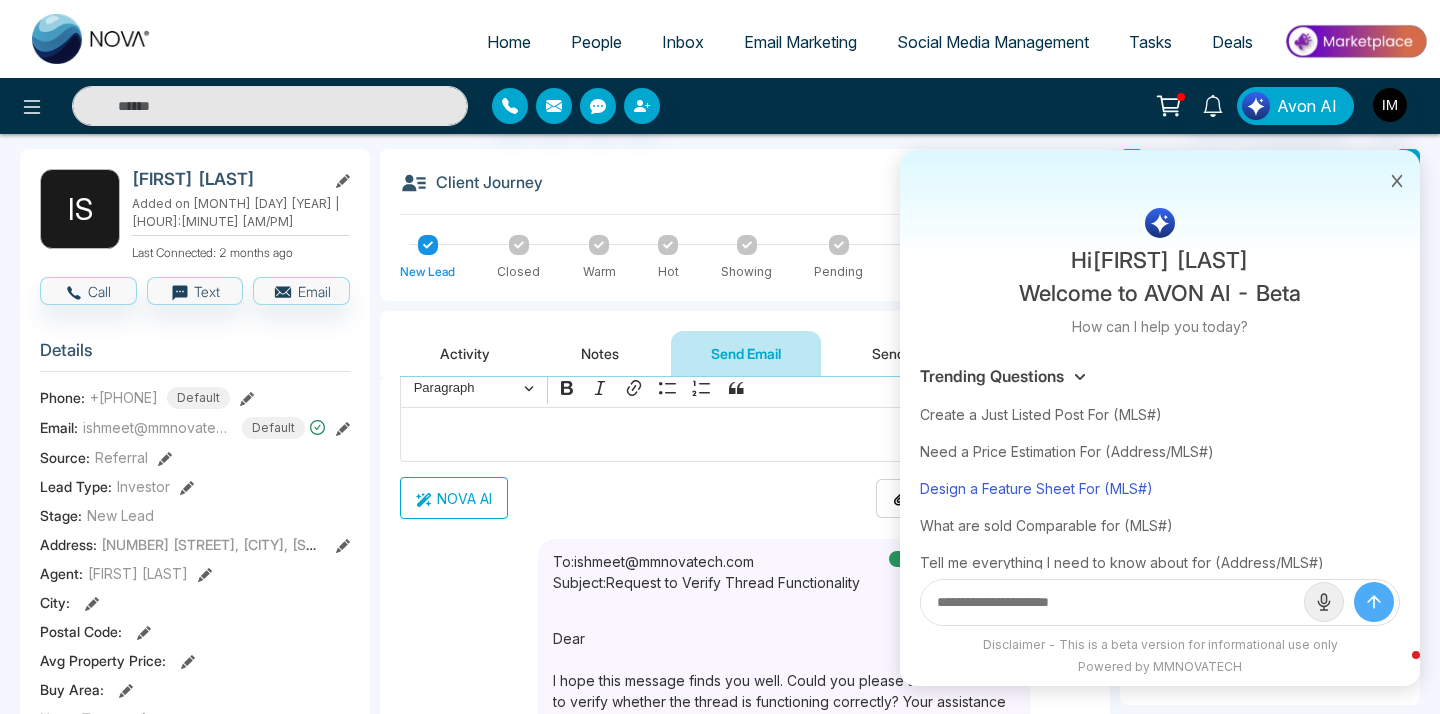 type on "**********" 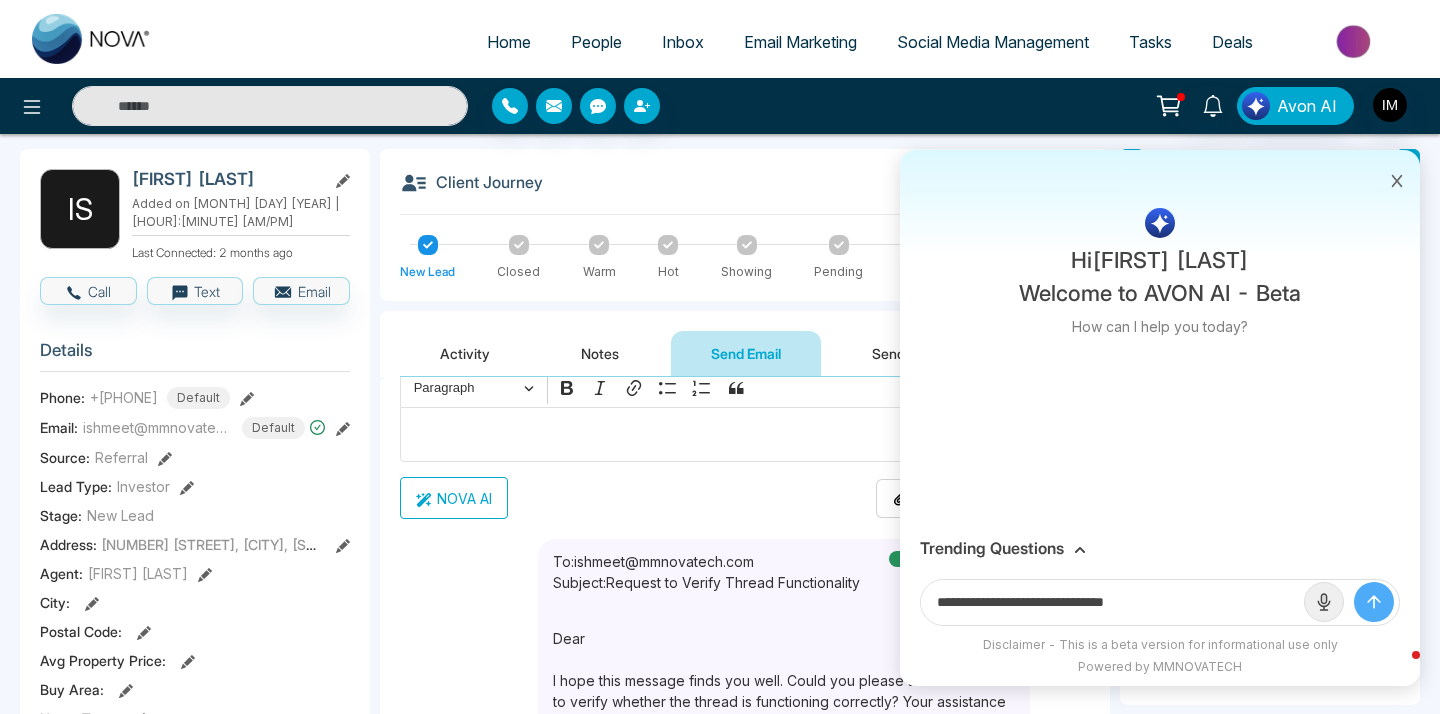 click at bounding box center [1374, 602] 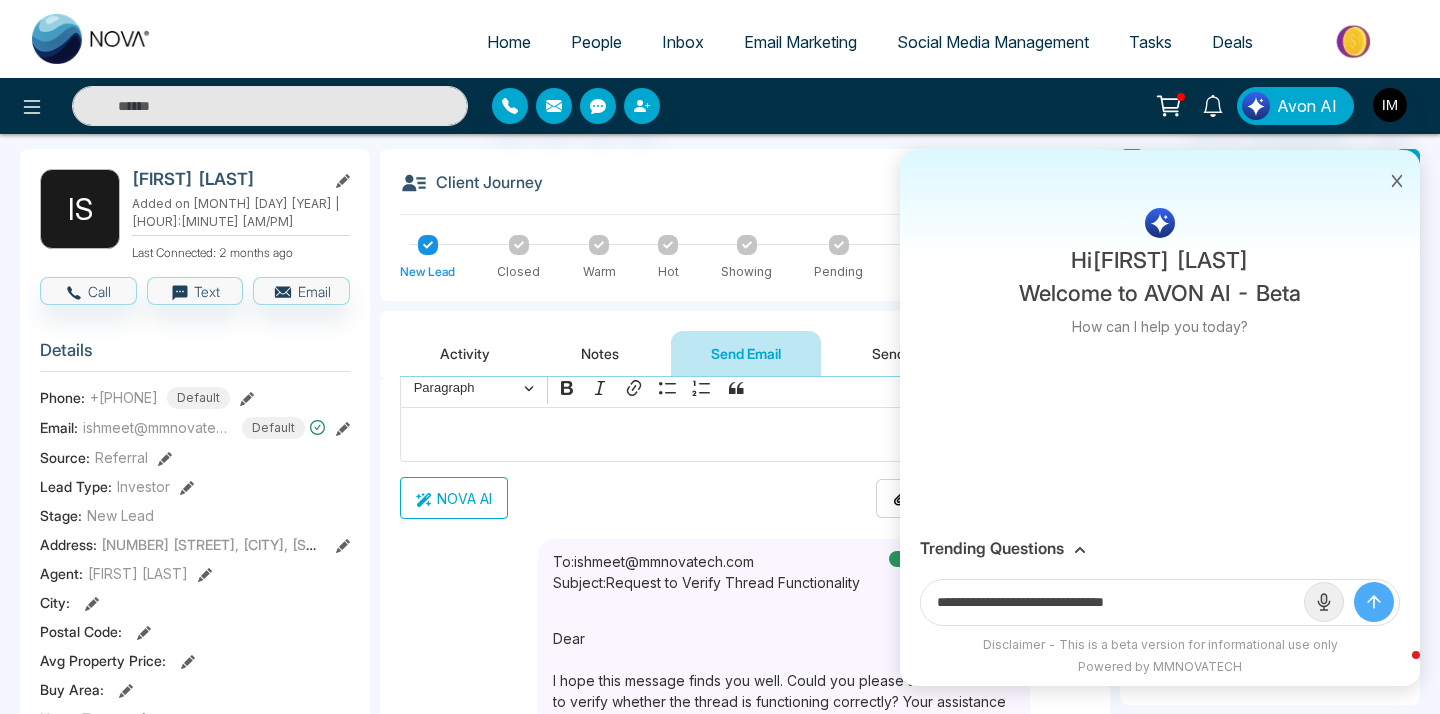 type 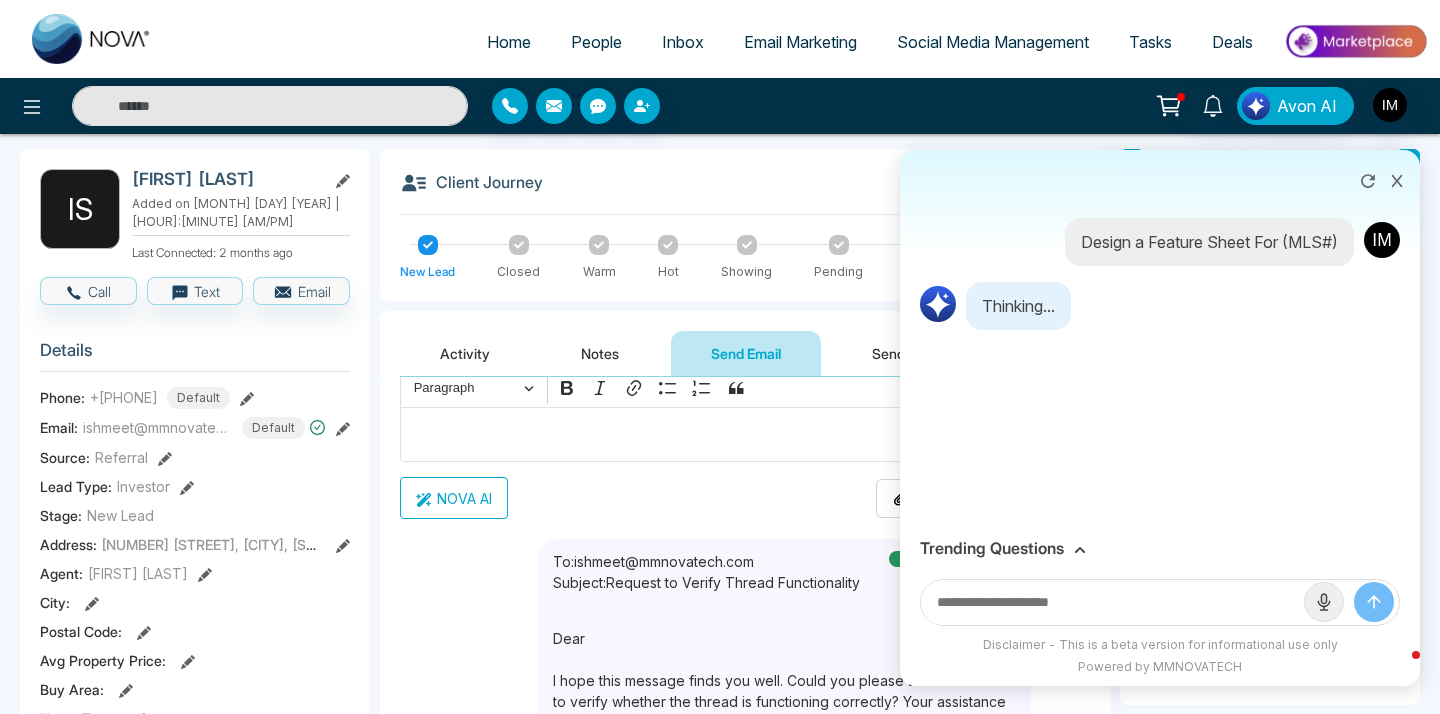 click on "Client Journey New Lead Closed Warm Hot Showing Pending Bad Lead Do not contact" at bounding box center (745, 225) 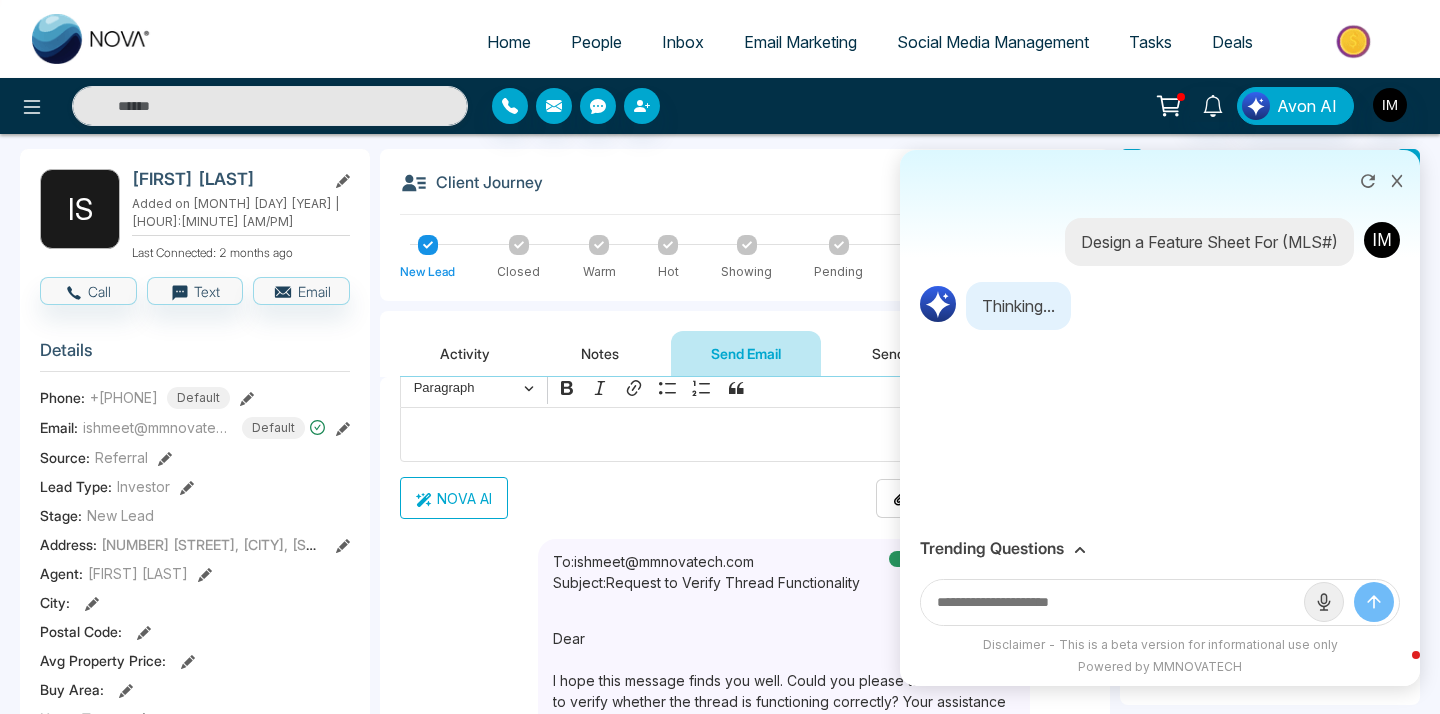 click 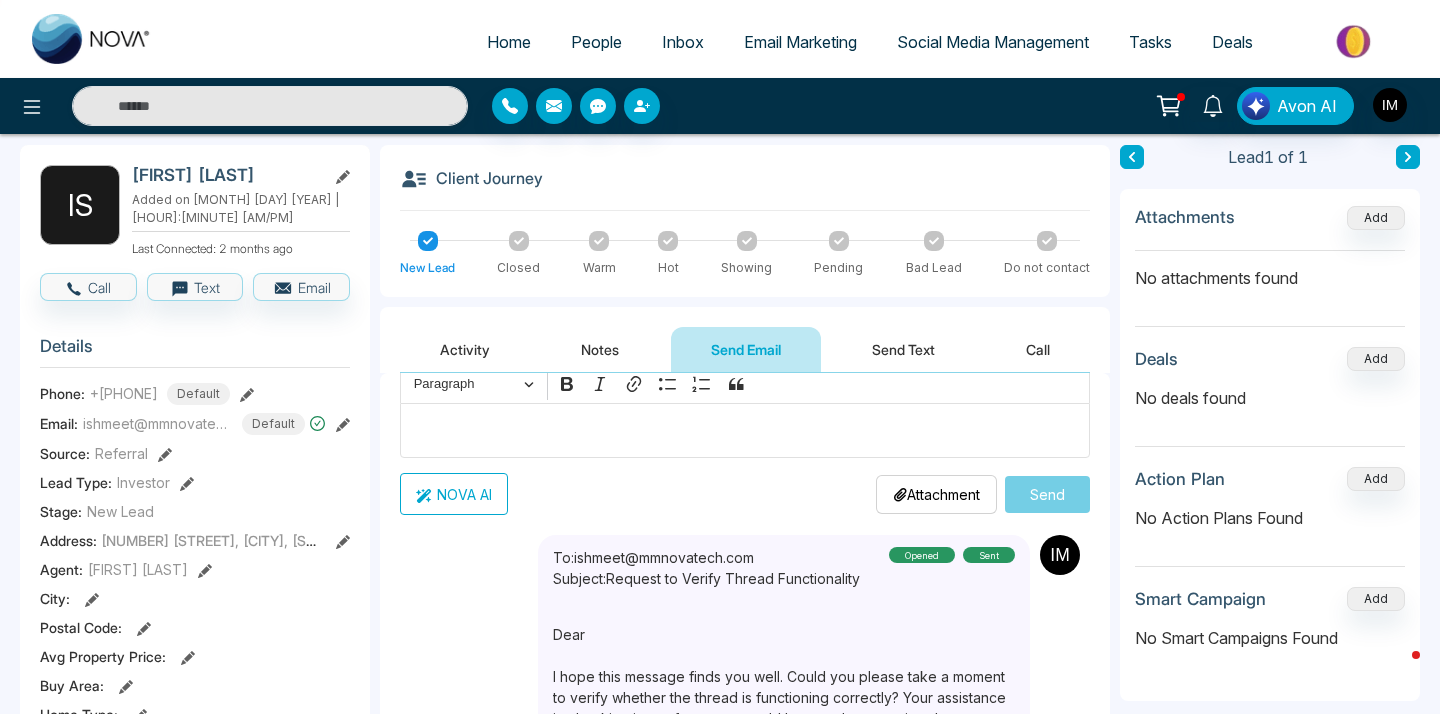 scroll, scrollTop: 0, scrollLeft: 0, axis: both 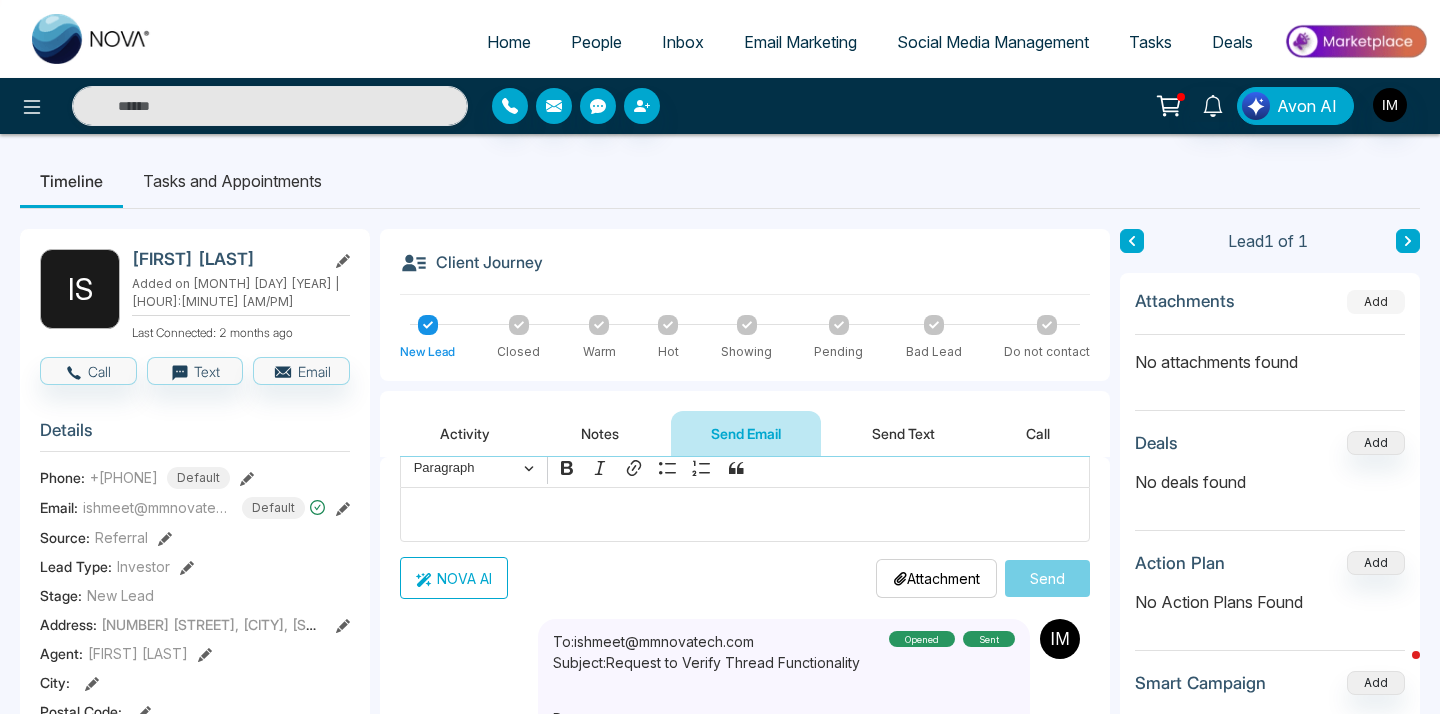click on "Add" at bounding box center [1376, 302] 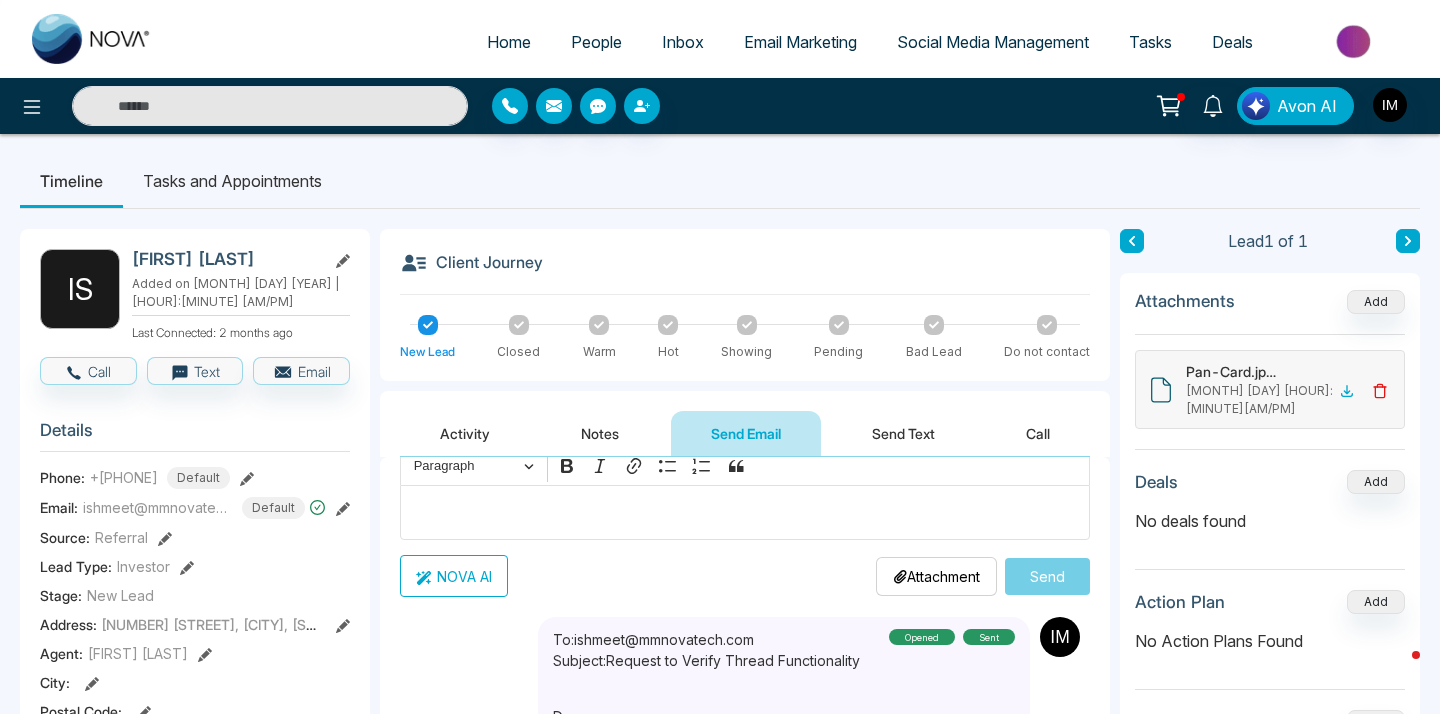 scroll, scrollTop: 131, scrollLeft: 0, axis: vertical 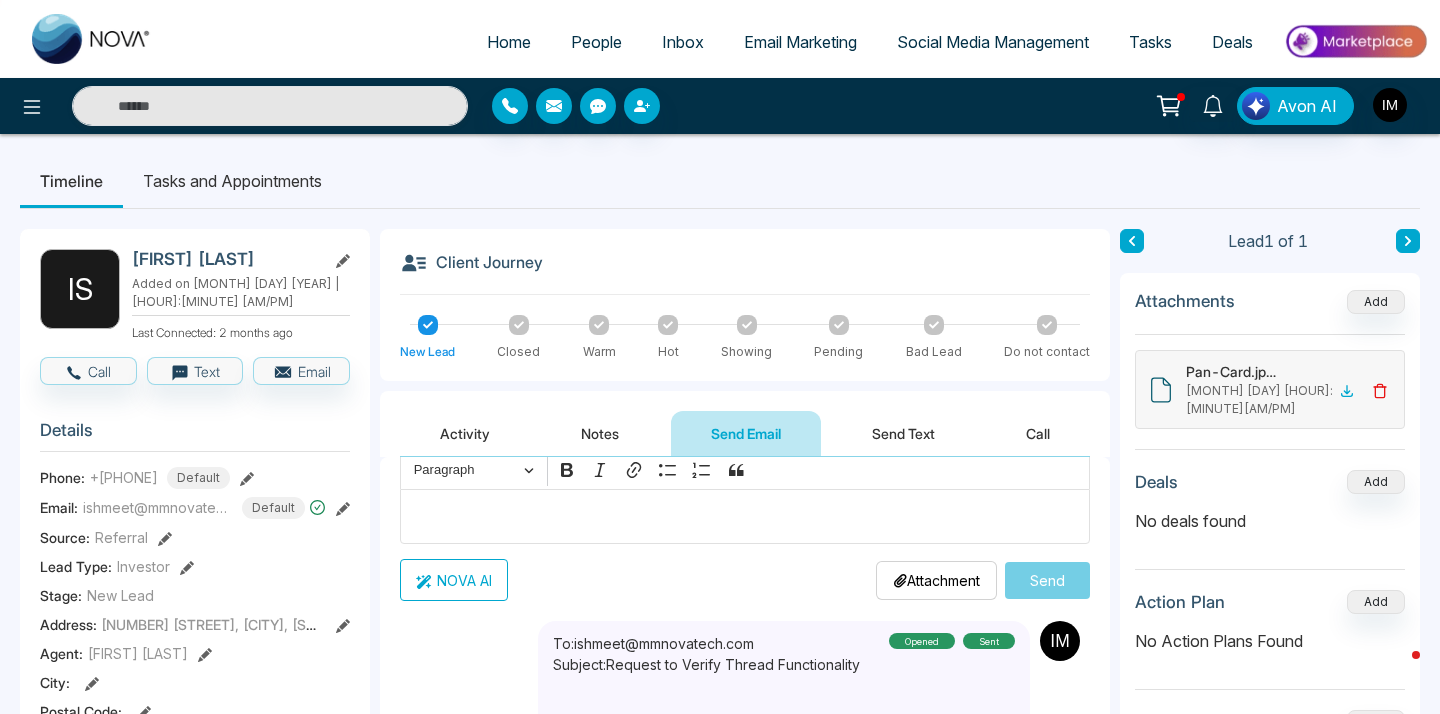 click on "Attachment" at bounding box center (936, 580) 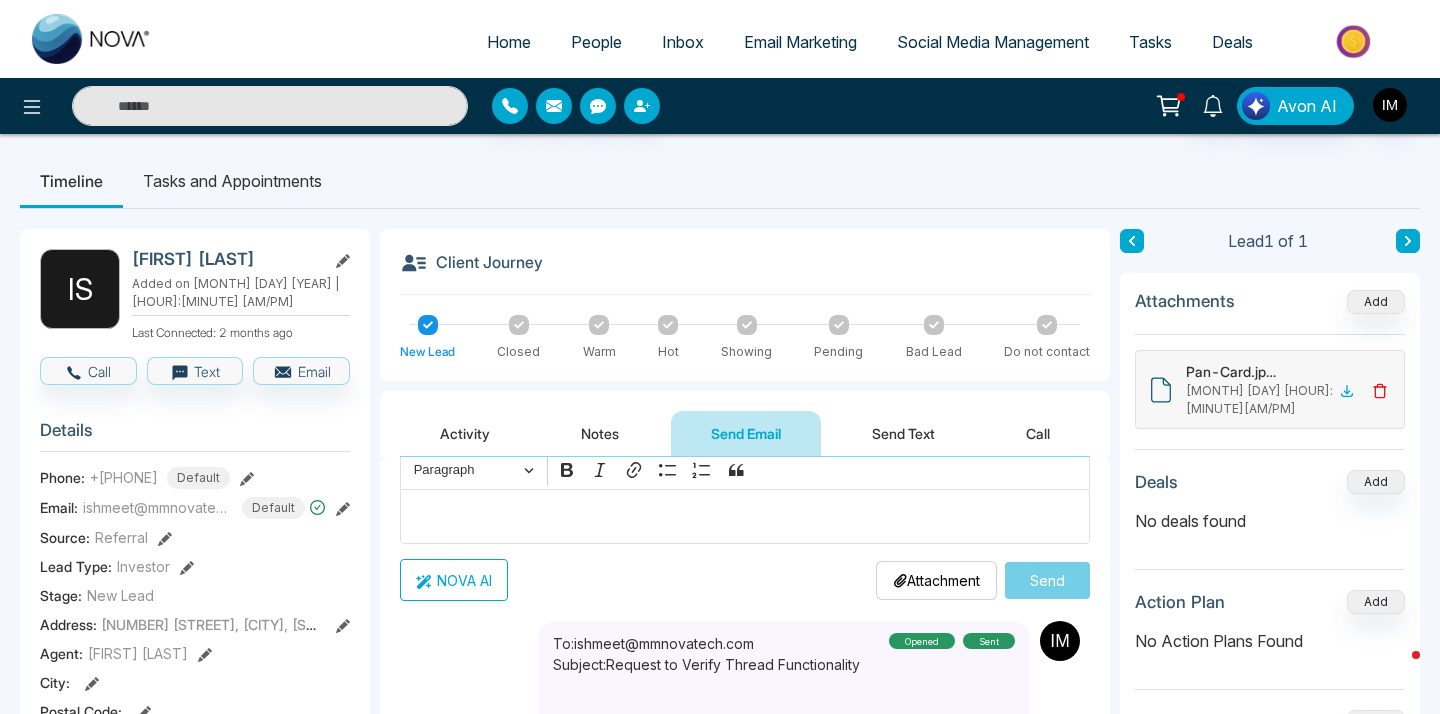 scroll, scrollTop: 1, scrollLeft: 0, axis: vertical 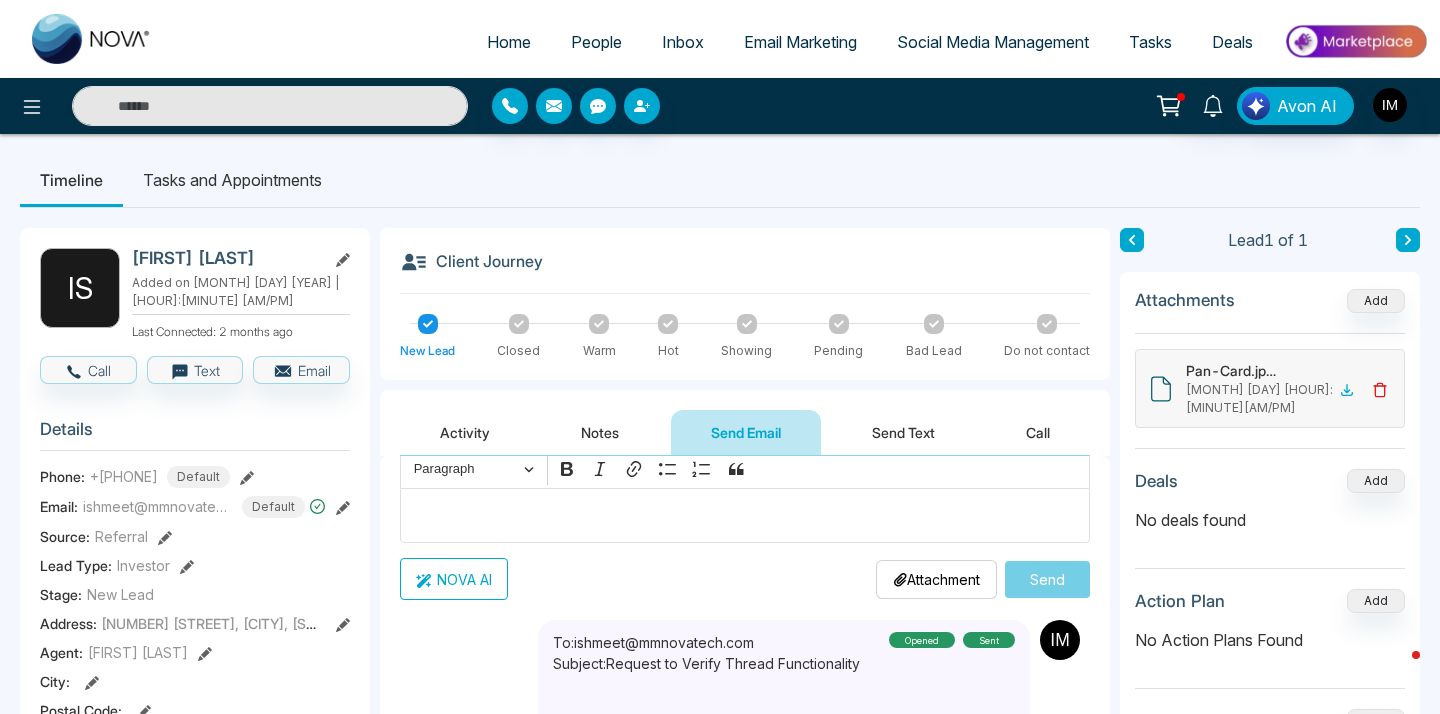 click 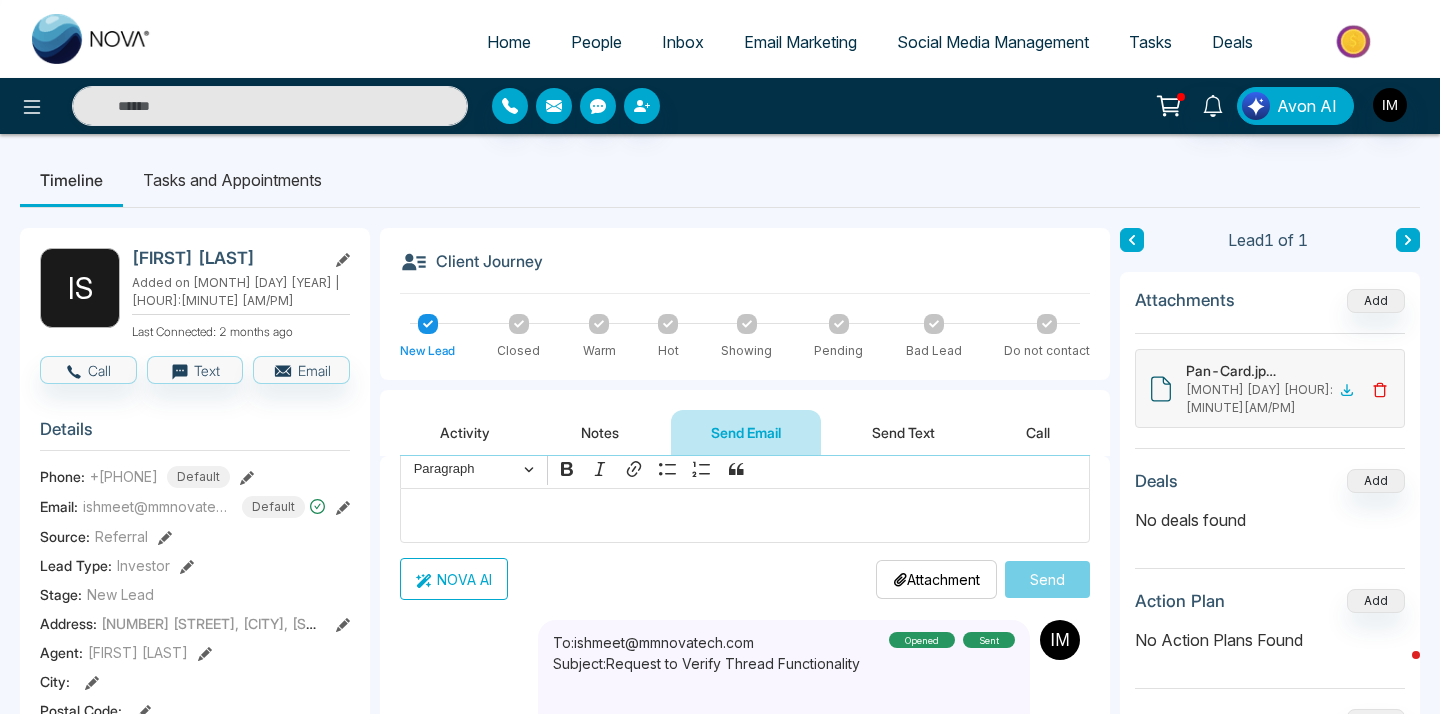 click 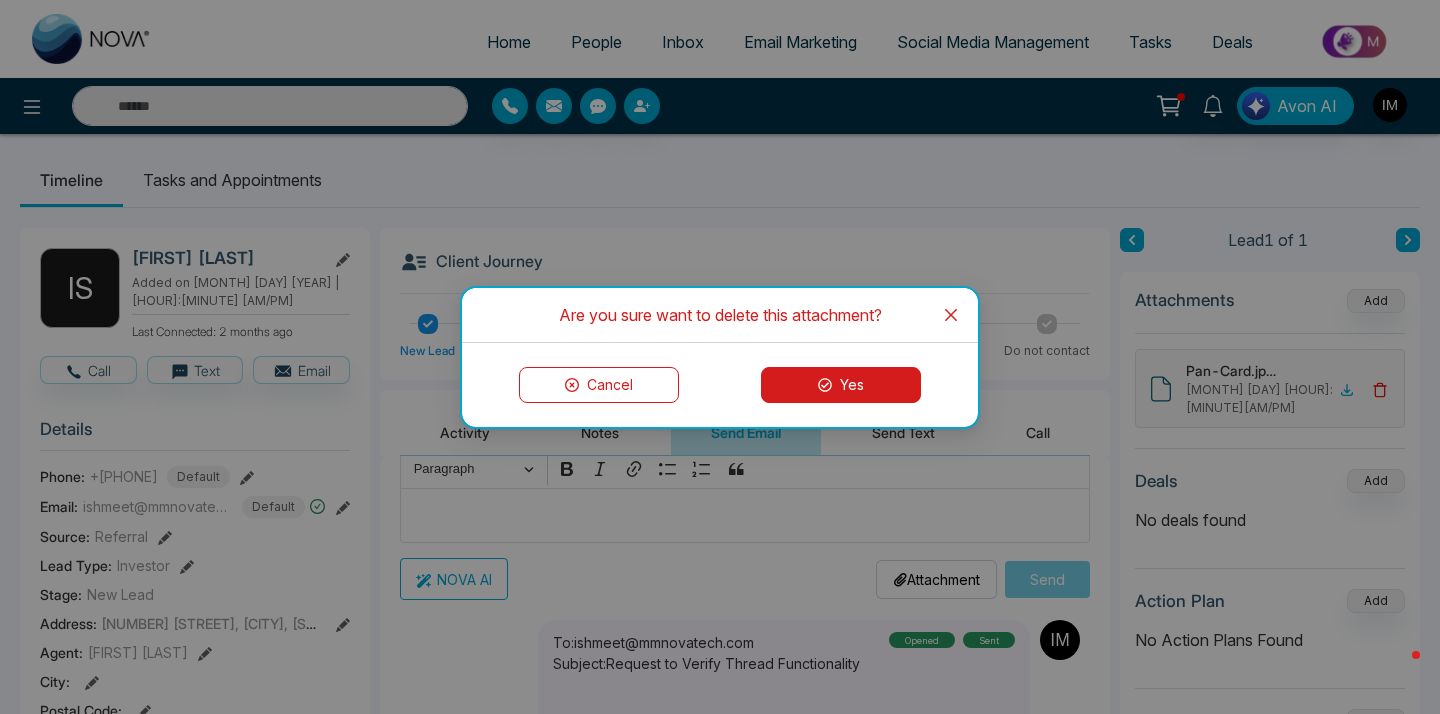 click on "Yes" at bounding box center [841, 385] 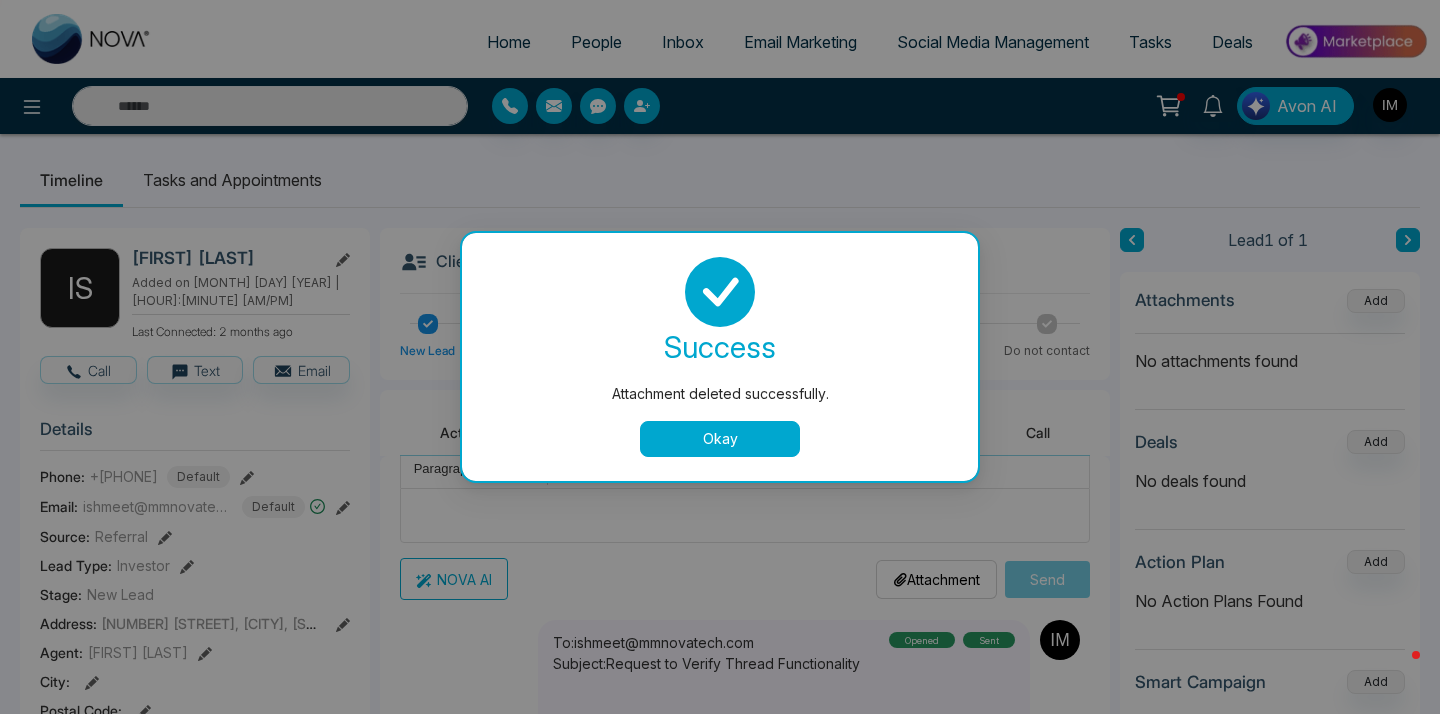 click on "Okay" at bounding box center (720, 439) 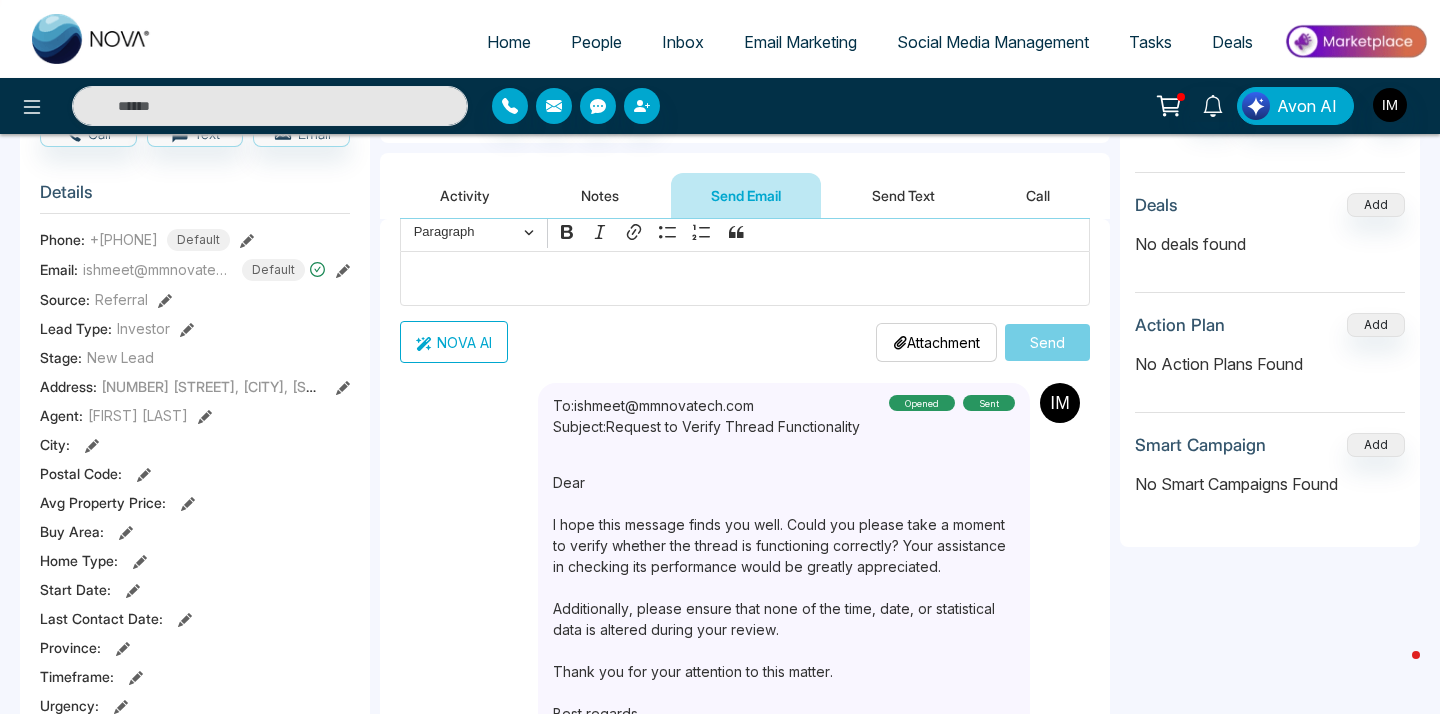 scroll, scrollTop: 0, scrollLeft: 0, axis: both 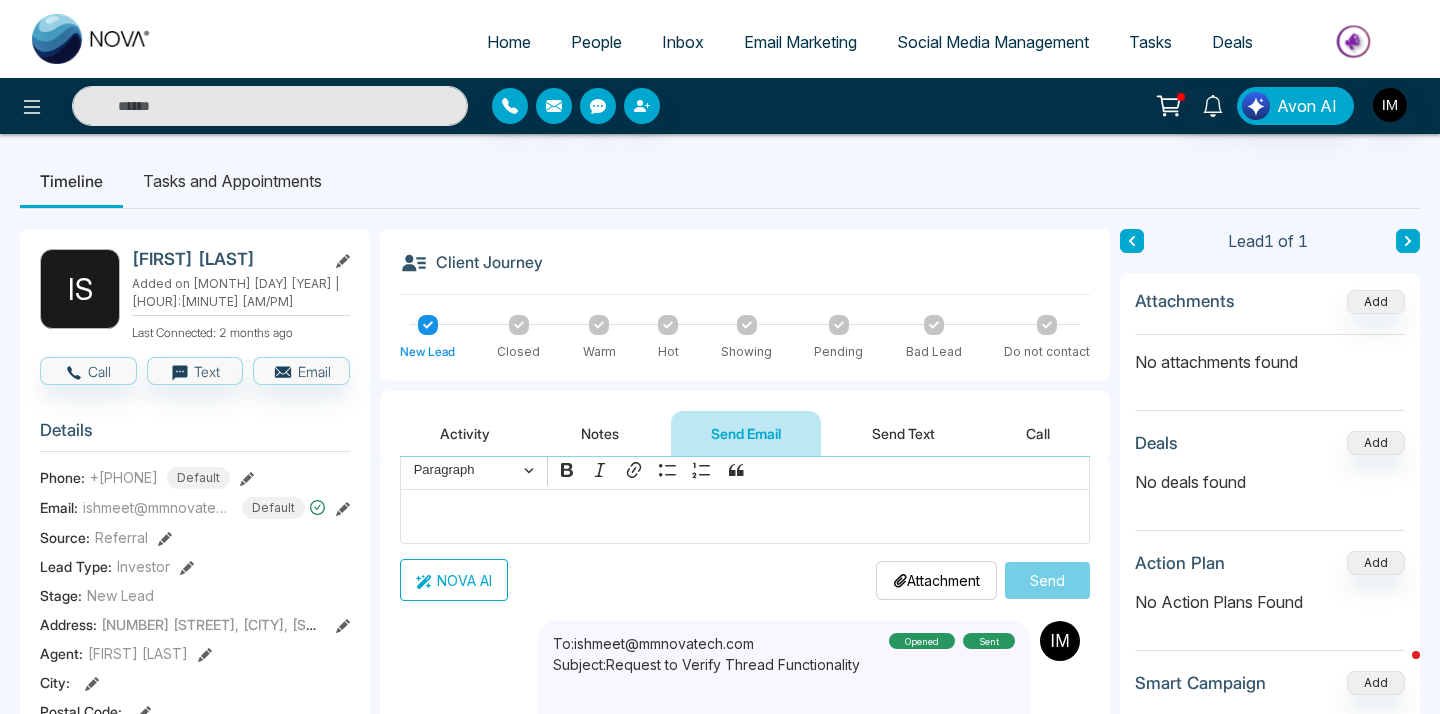 click on "People" at bounding box center (596, 42) 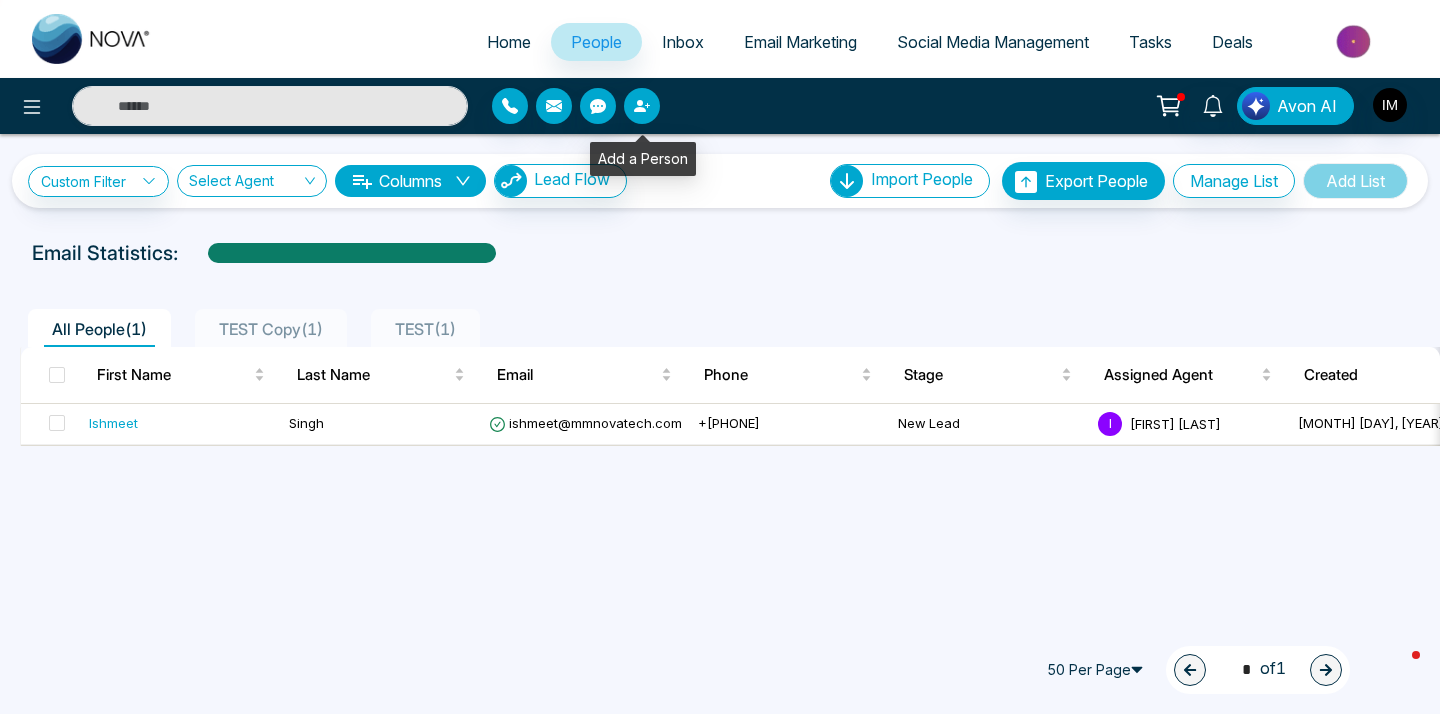 click 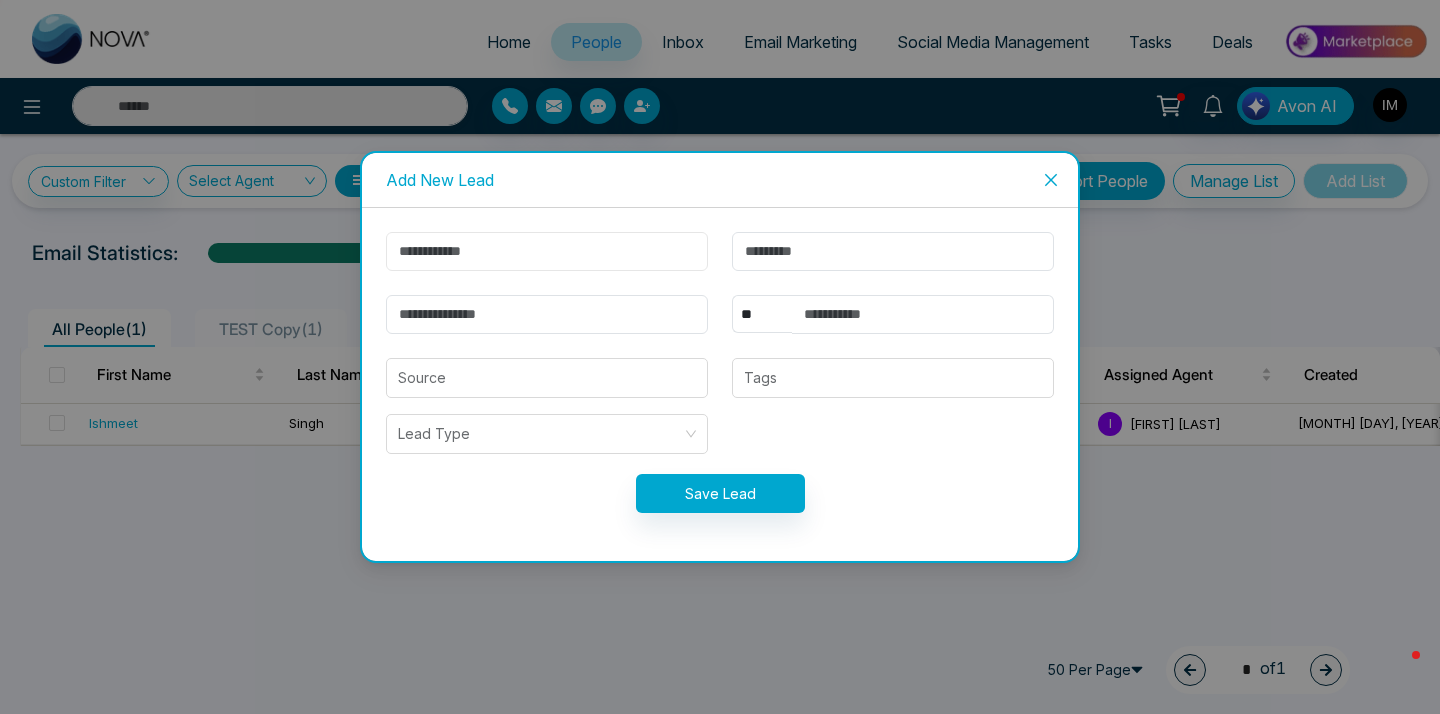 click at bounding box center (547, 251) 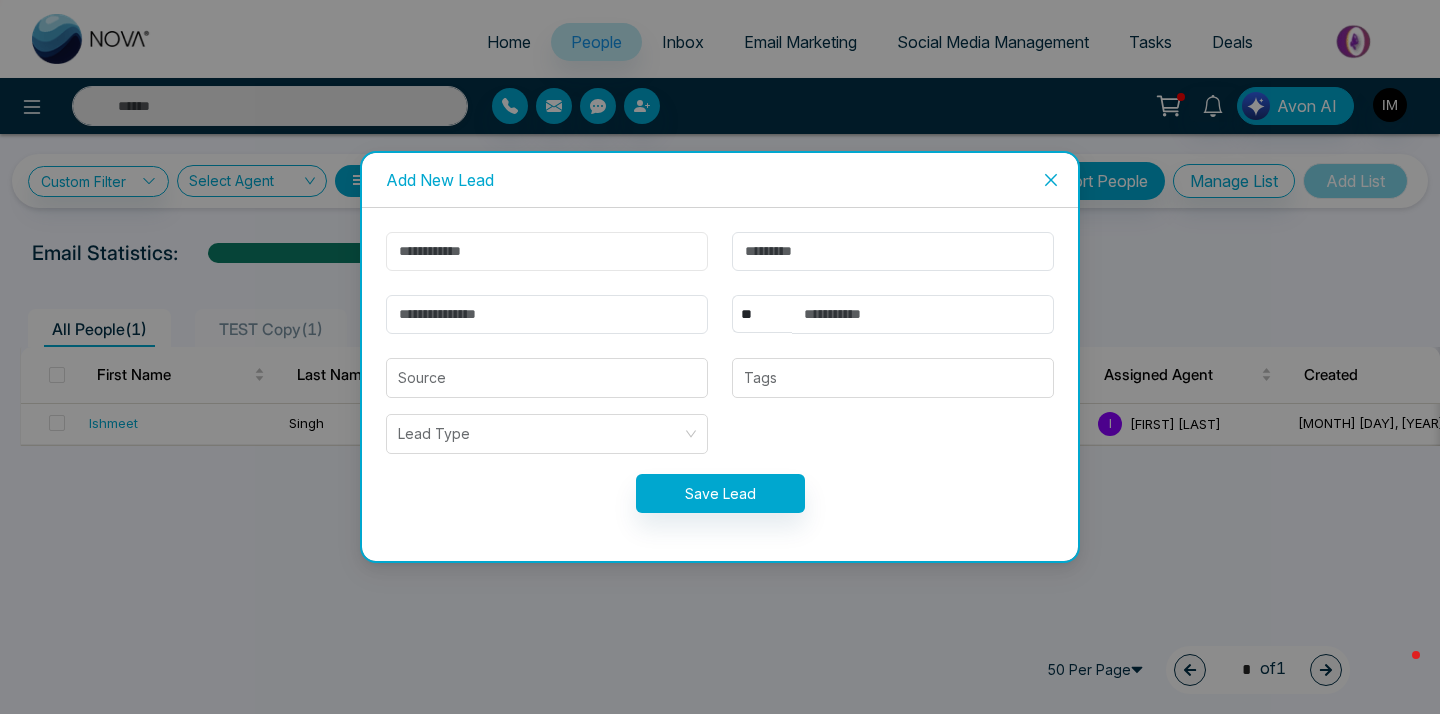 type on "*****" 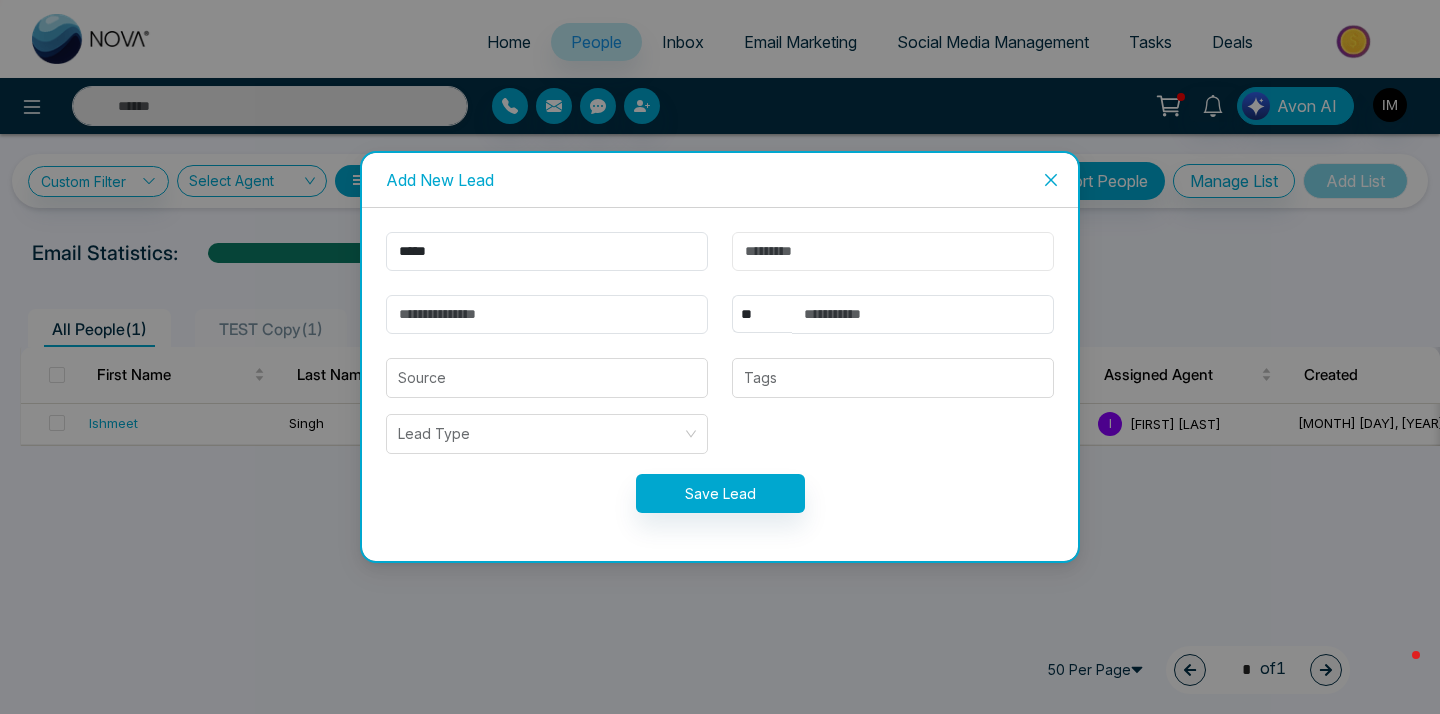 type on "******" 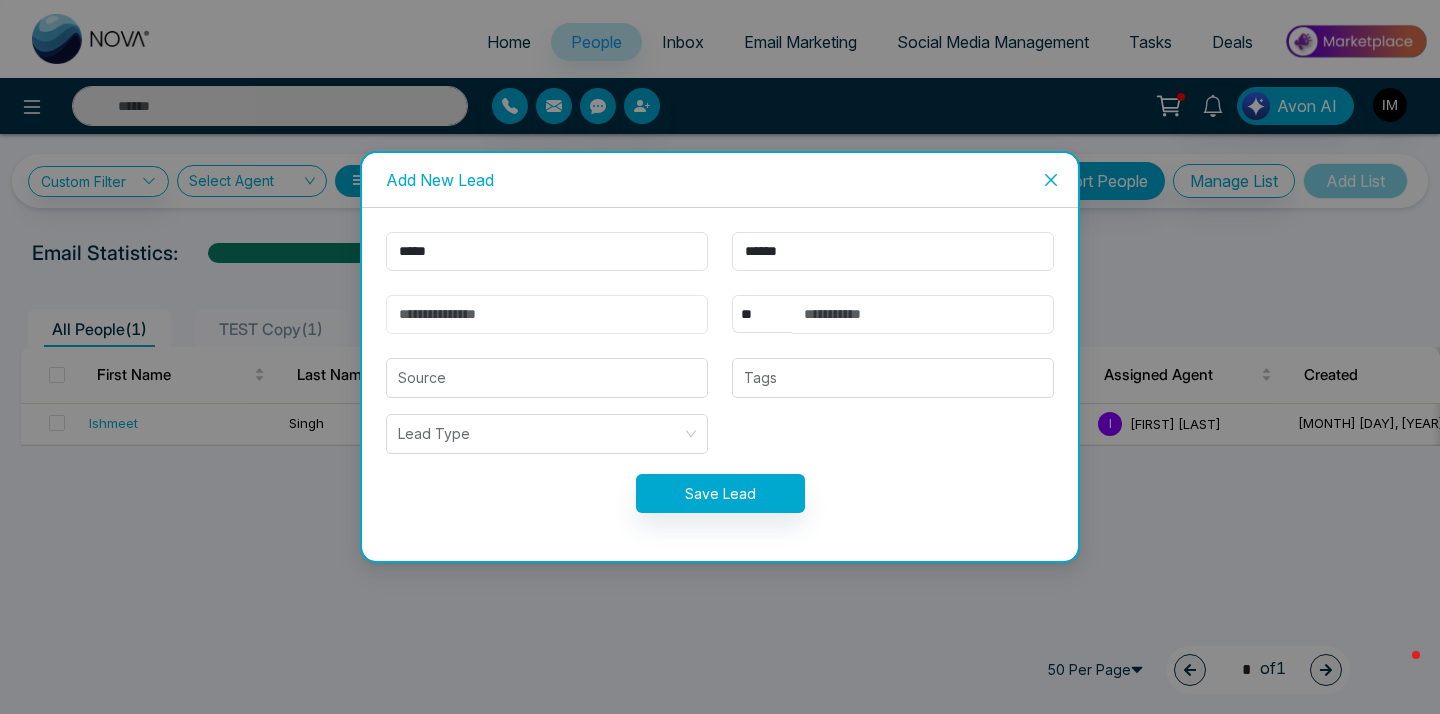 click at bounding box center (547, 314) 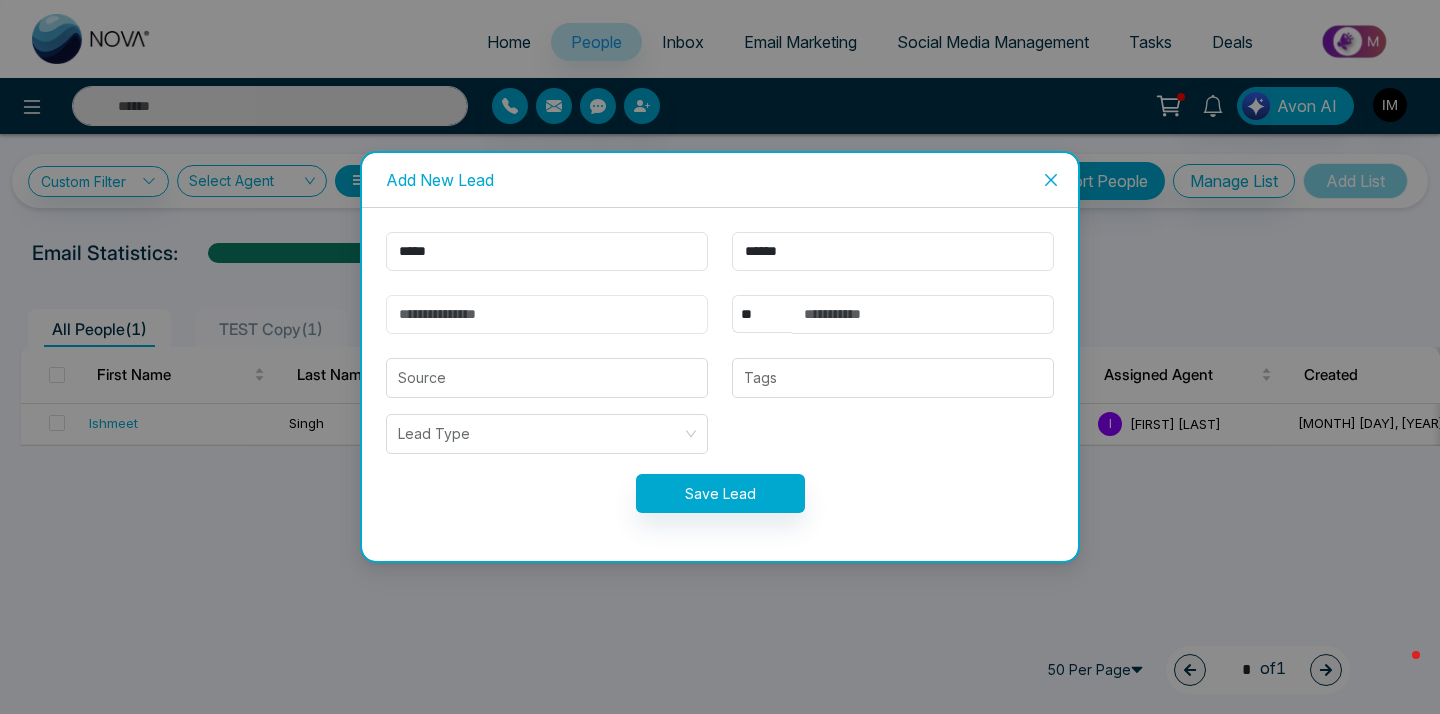 type on "**********" 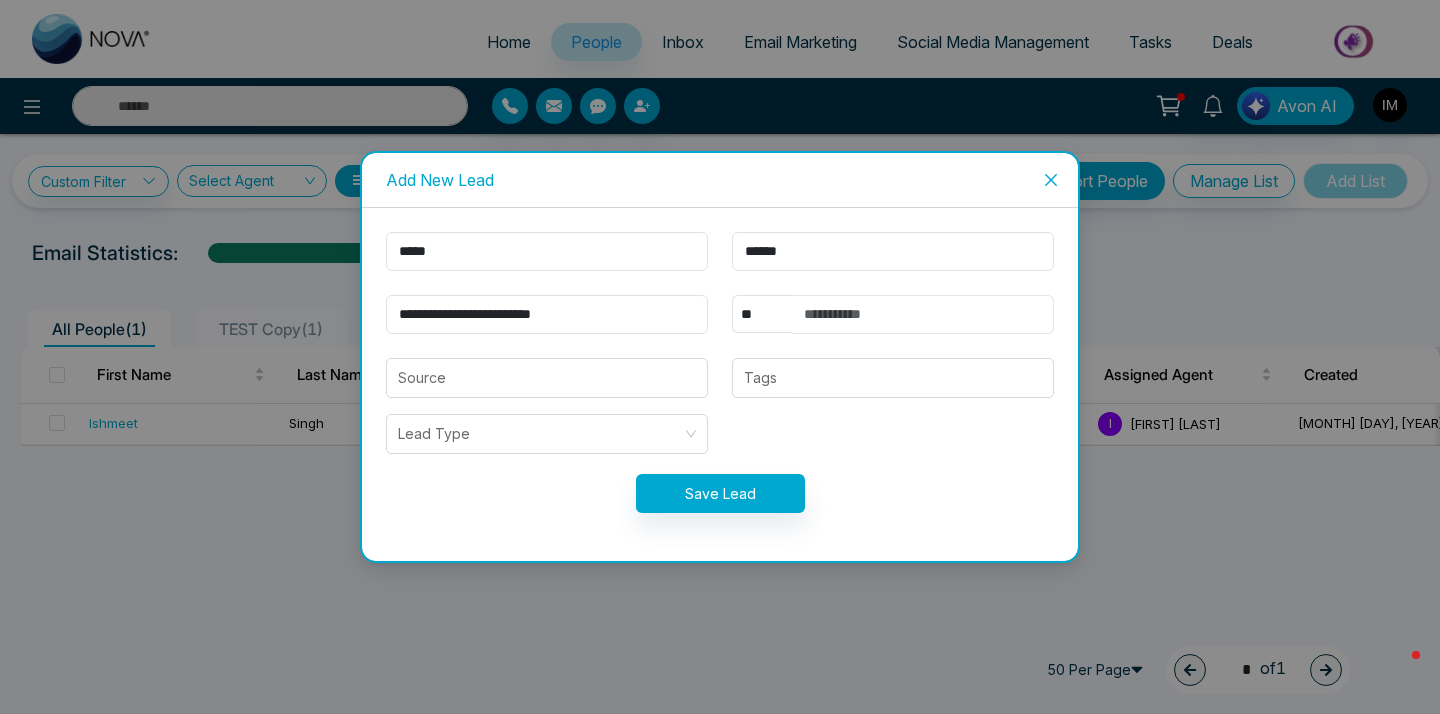 click at bounding box center [923, 314] 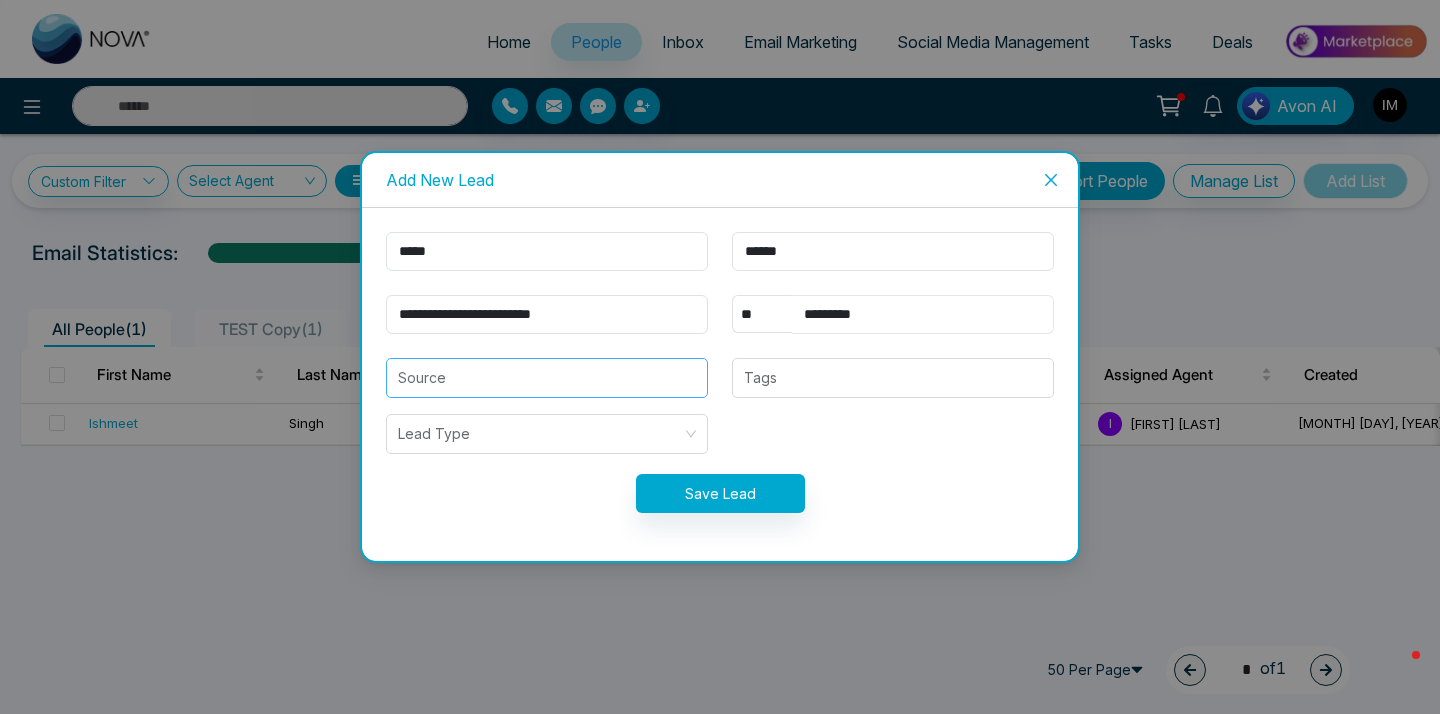 type on "*********" 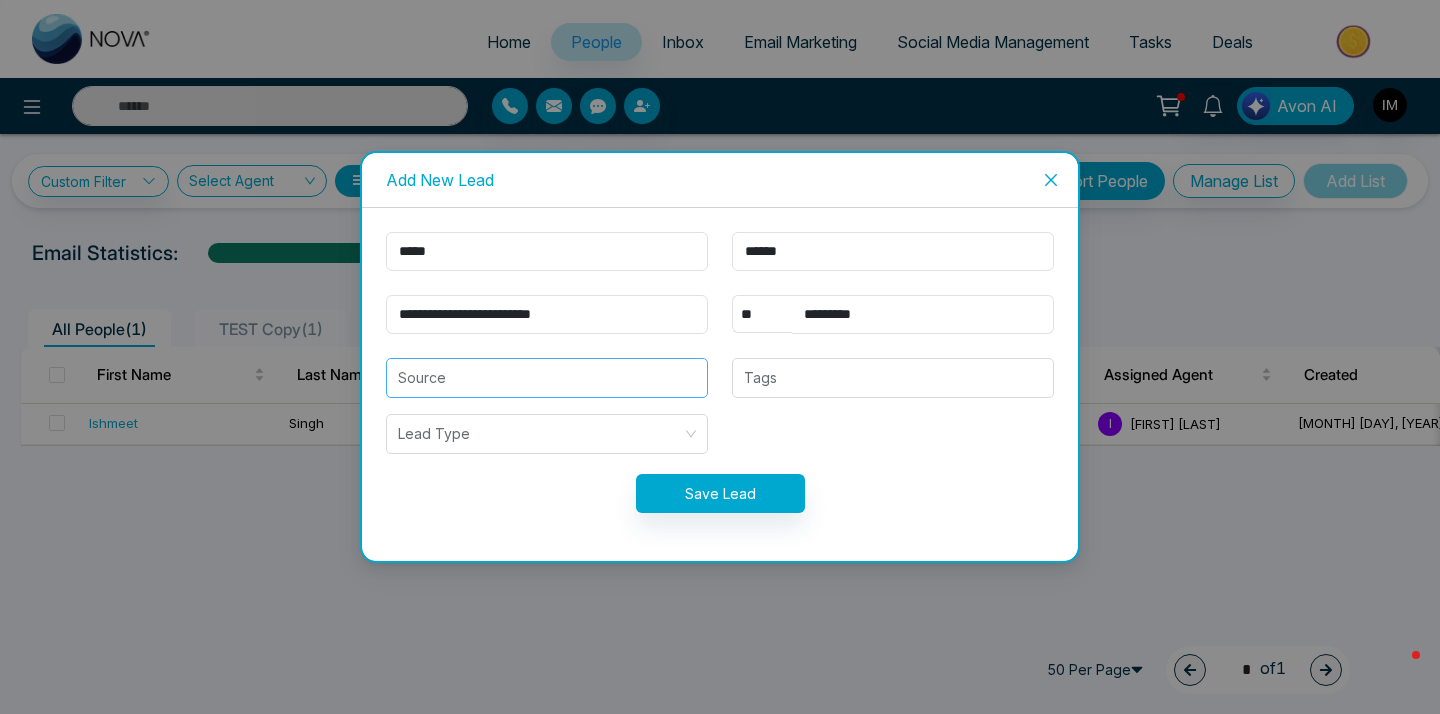 click at bounding box center [547, 378] 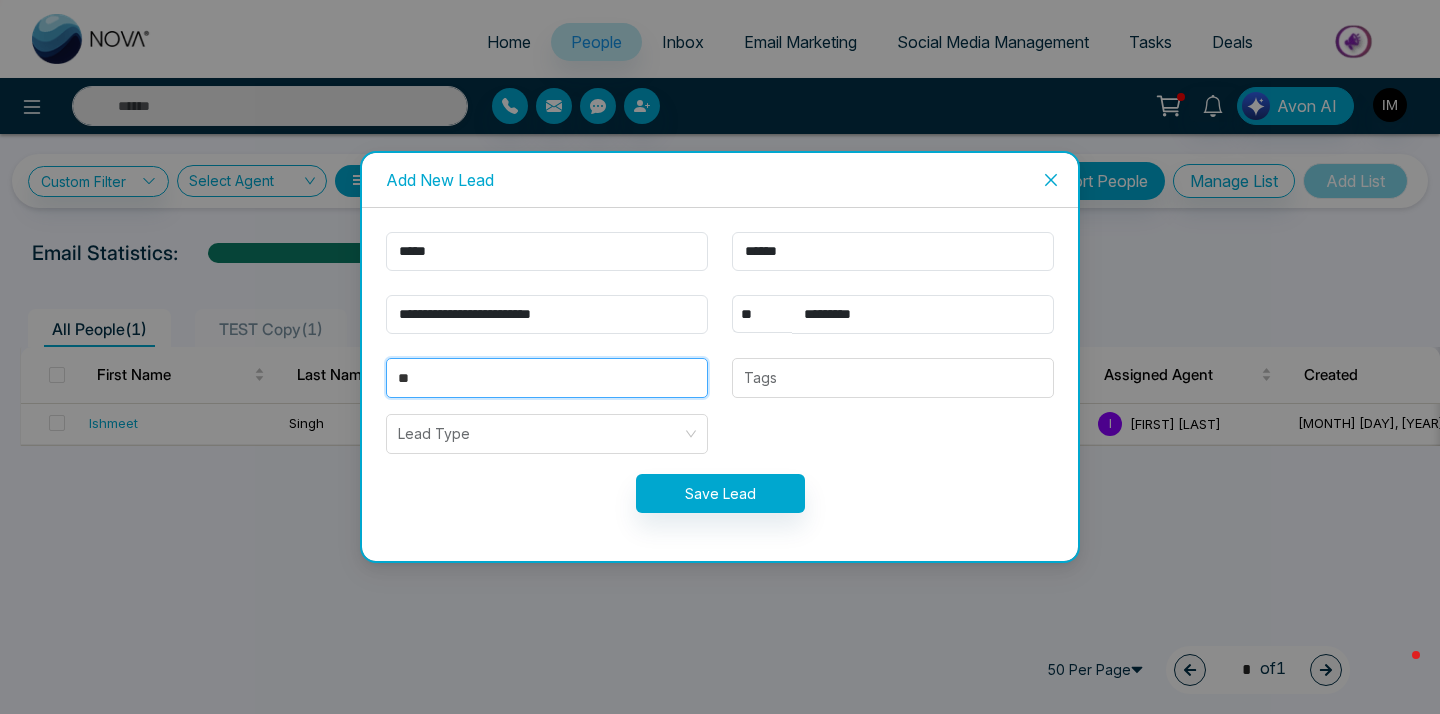 type on "*" 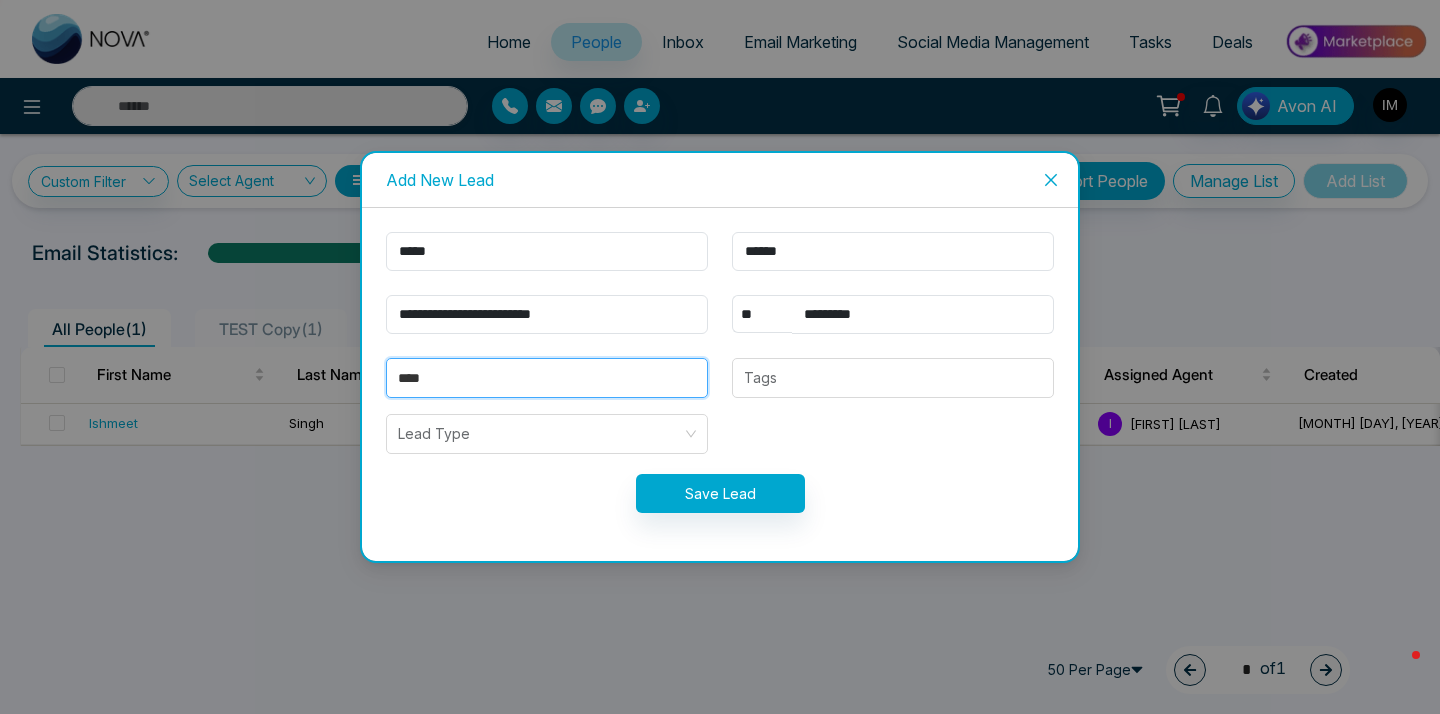 type on "****" 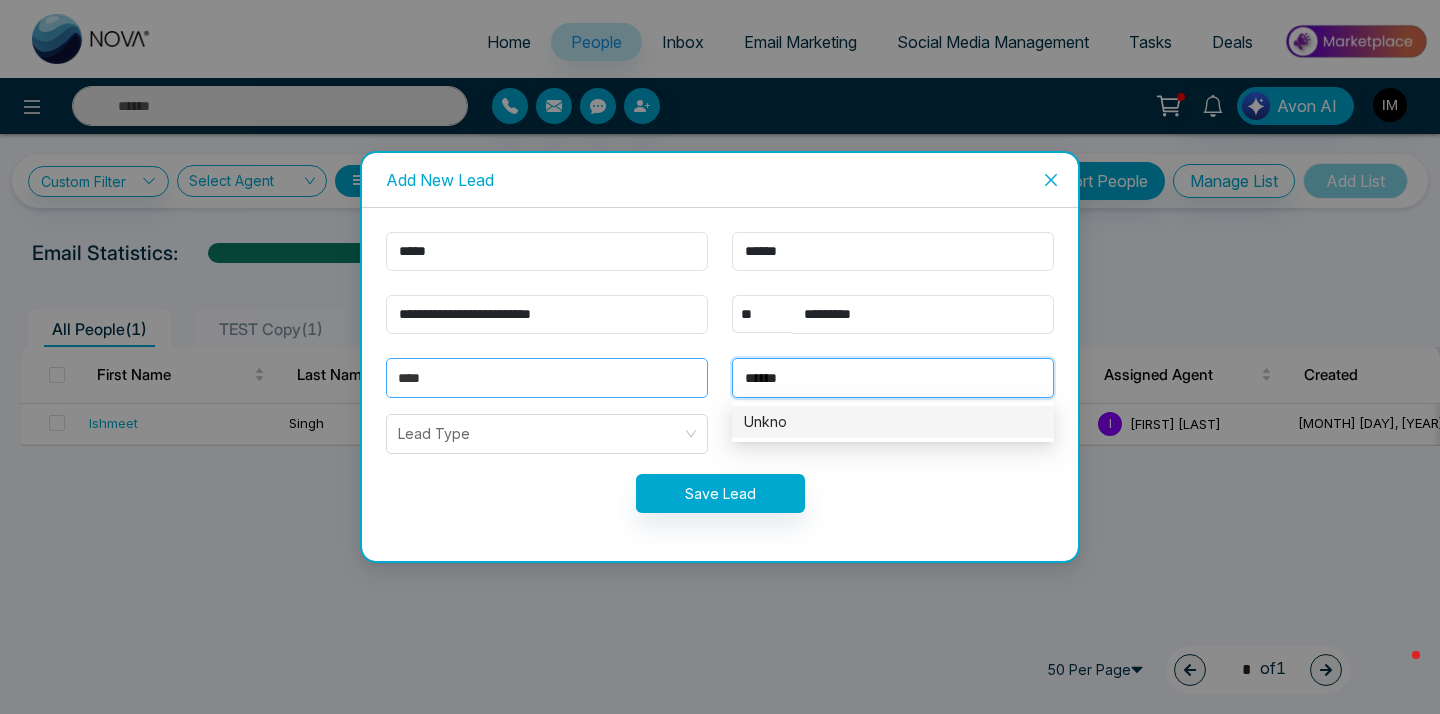 type on "*******" 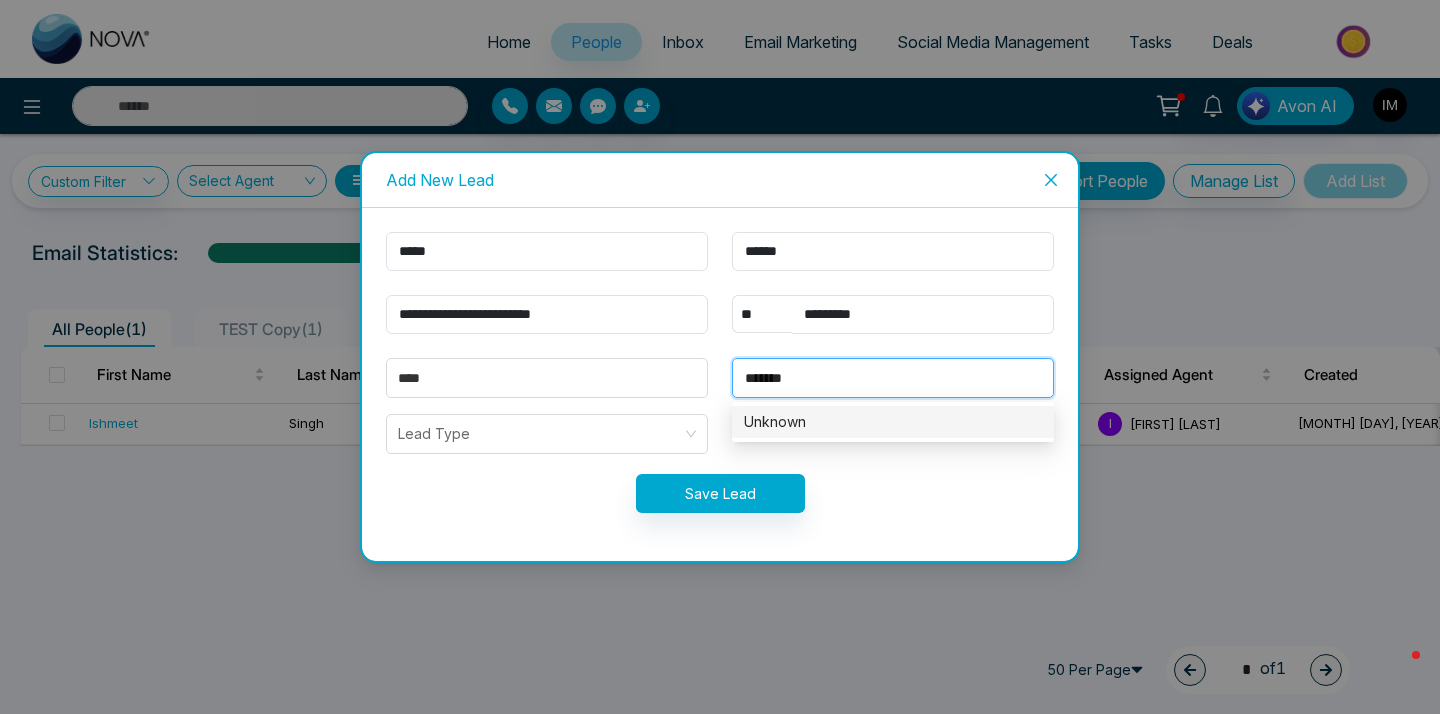 click on "Unknown" at bounding box center [893, 422] 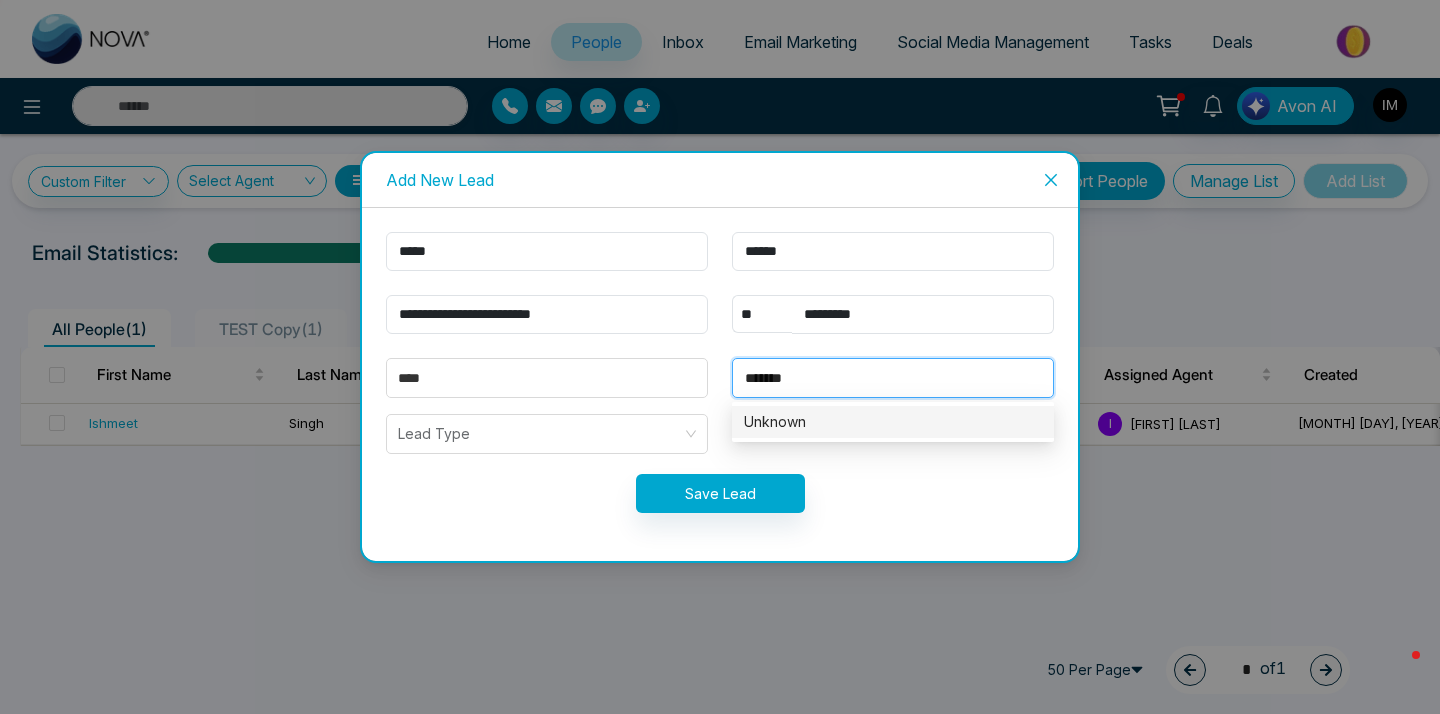 type 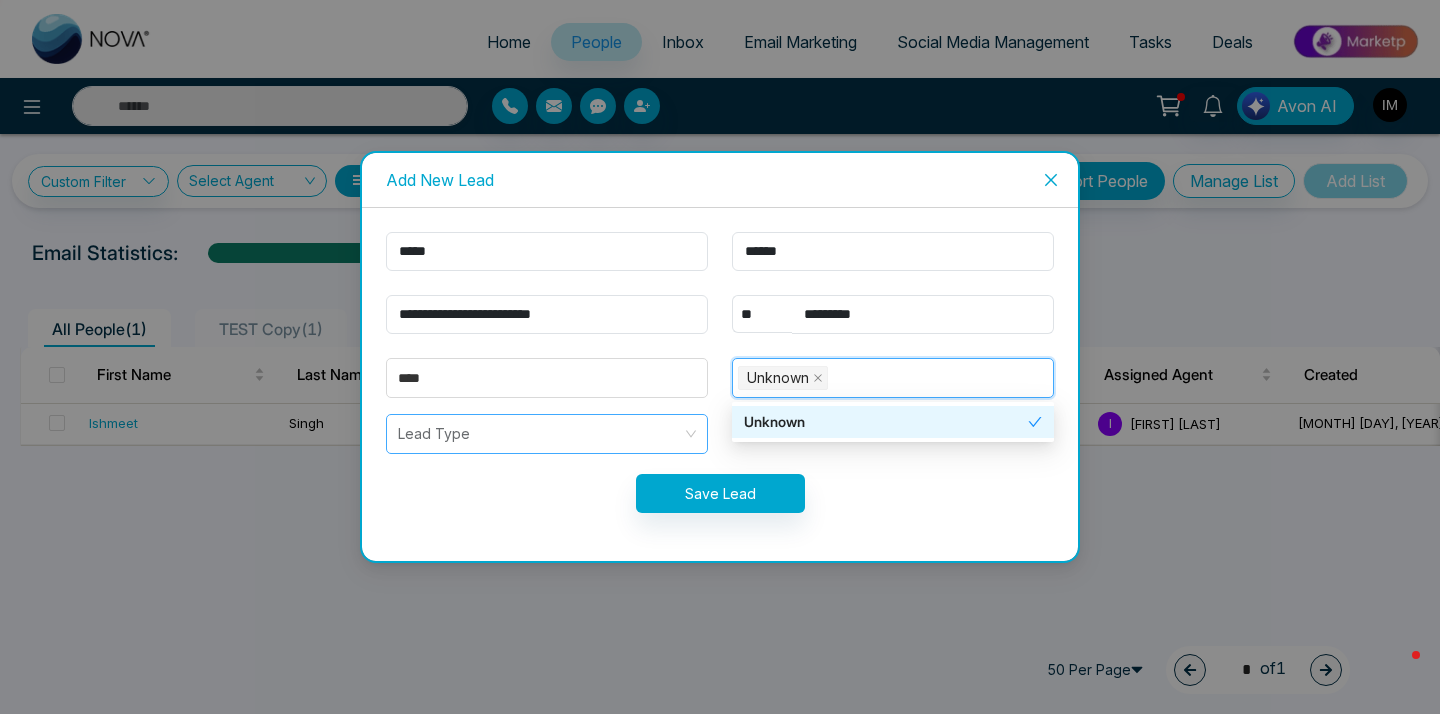 click at bounding box center [540, 434] 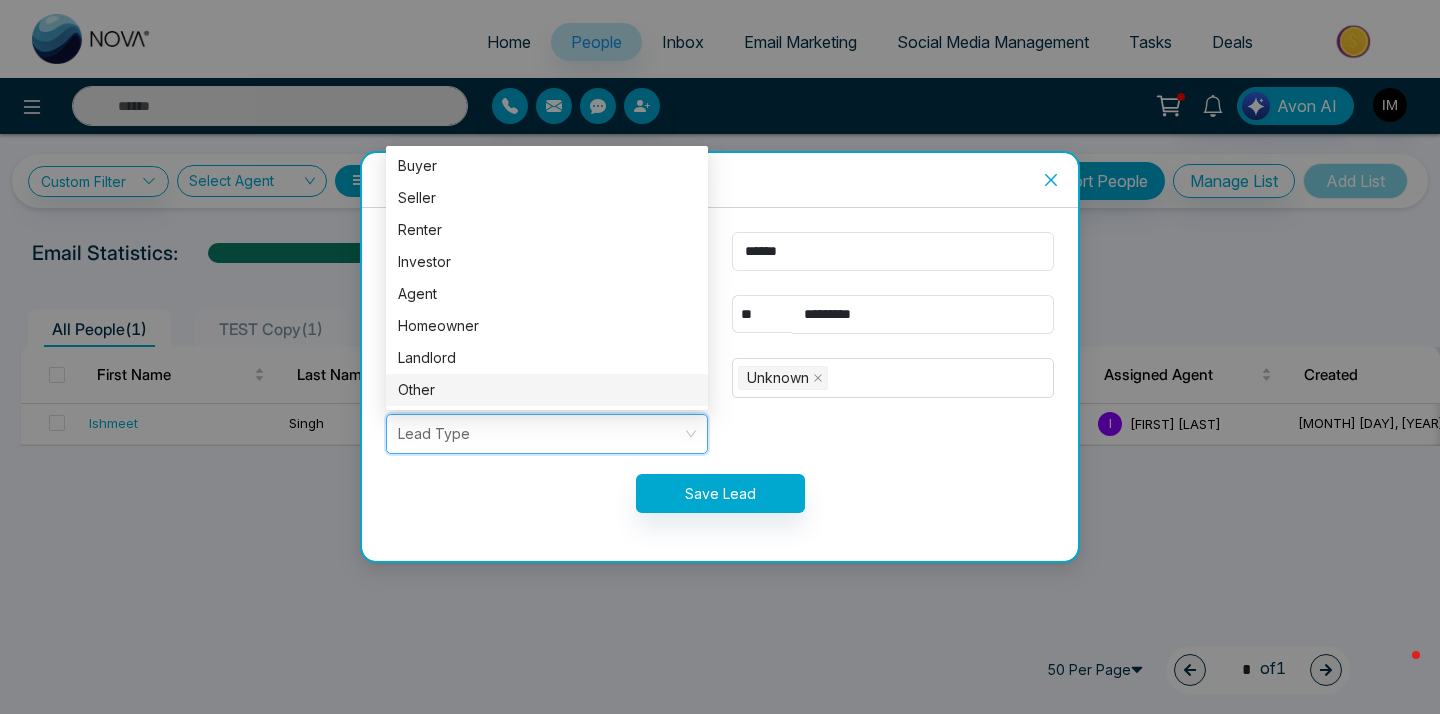 click on "Other" at bounding box center [547, 390] 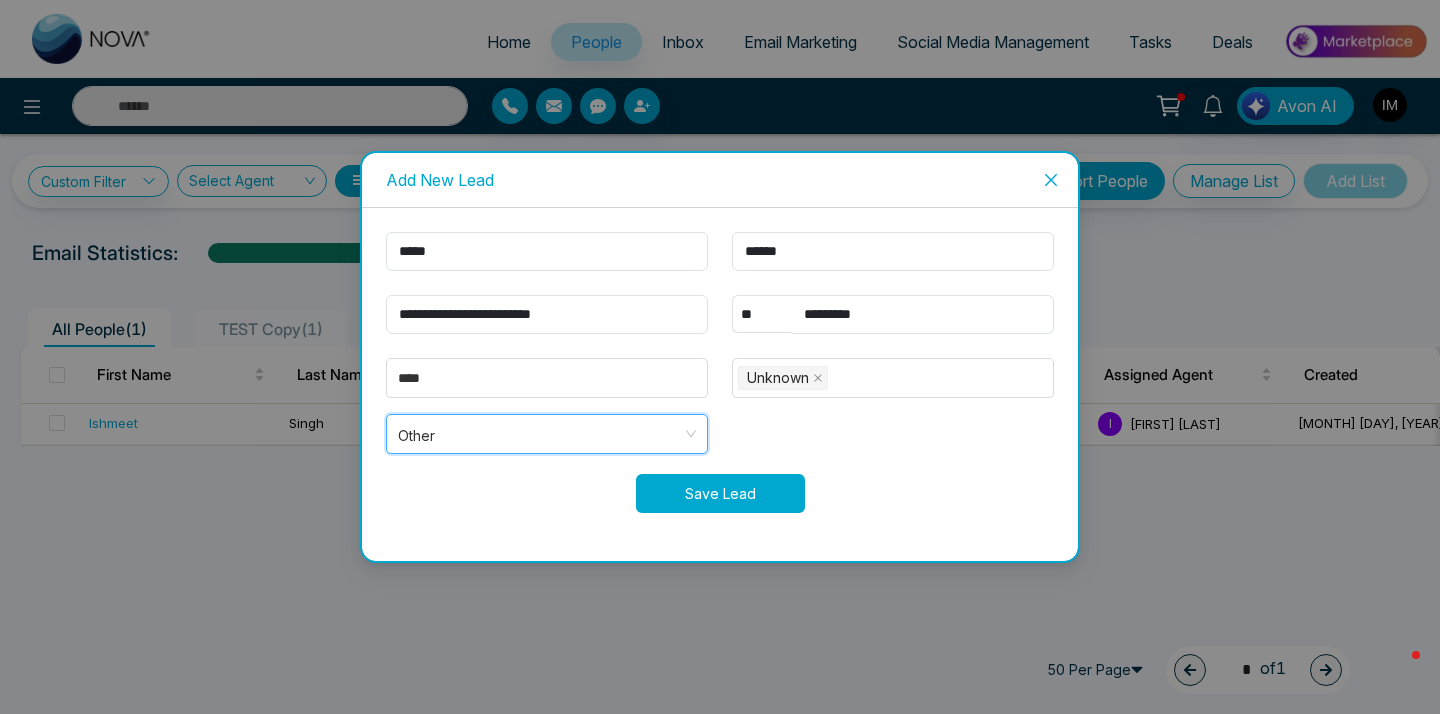 click on "Save Lead" at bounding box center (720, 493) 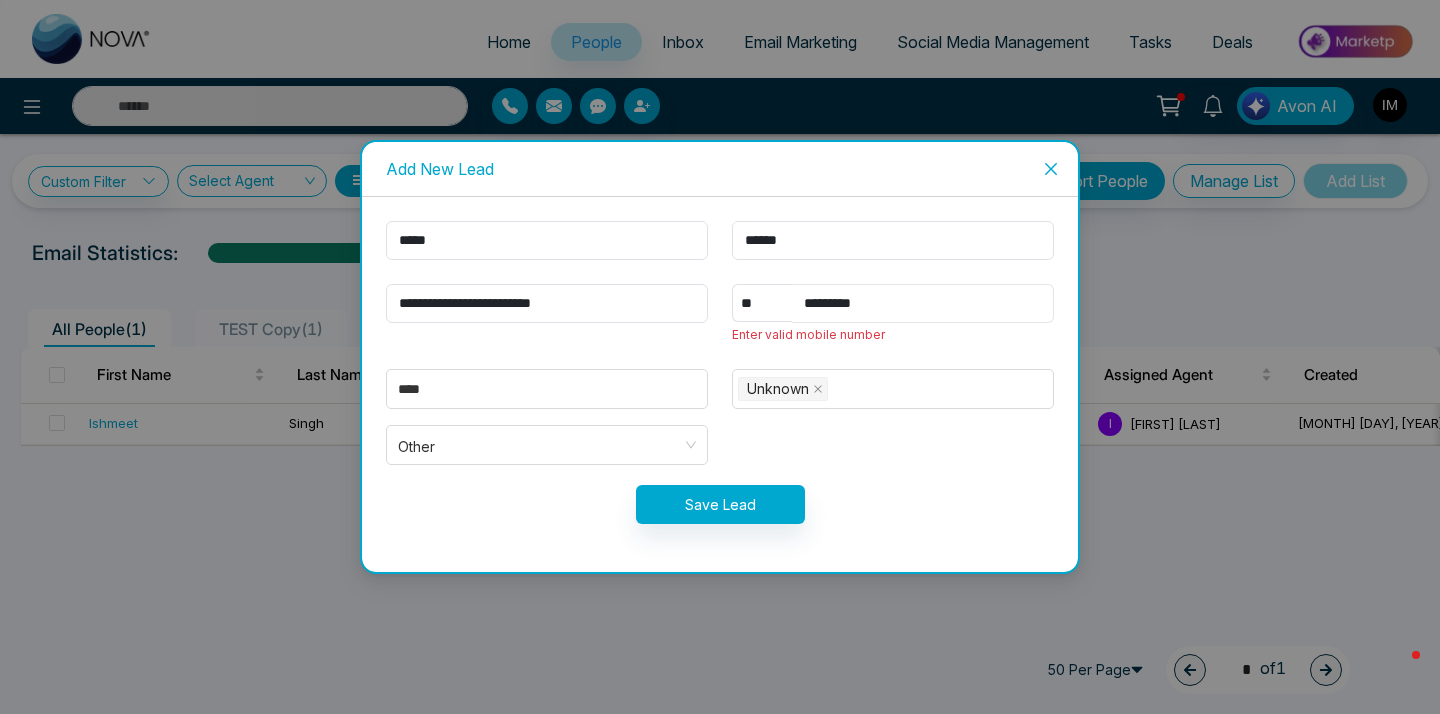 click on "*********" at bounding box center [923, 303] 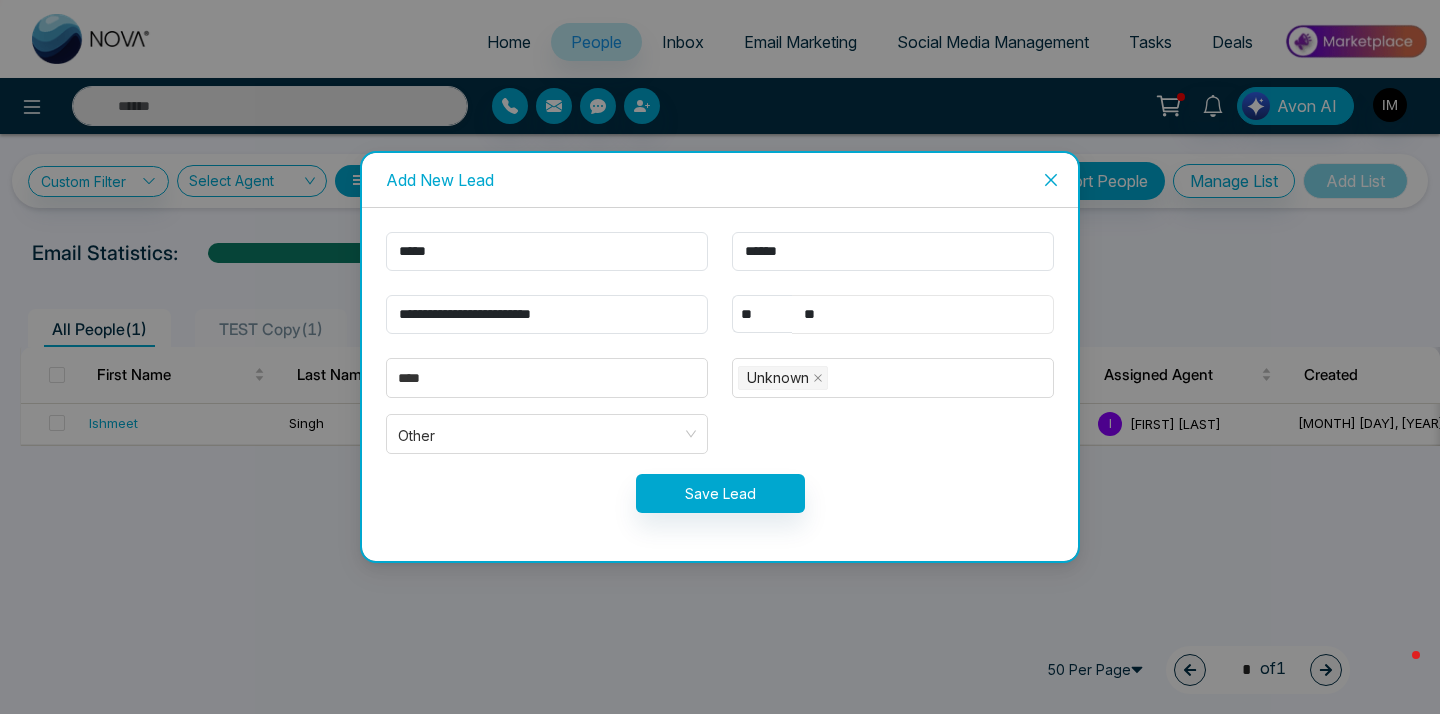 type on "*" 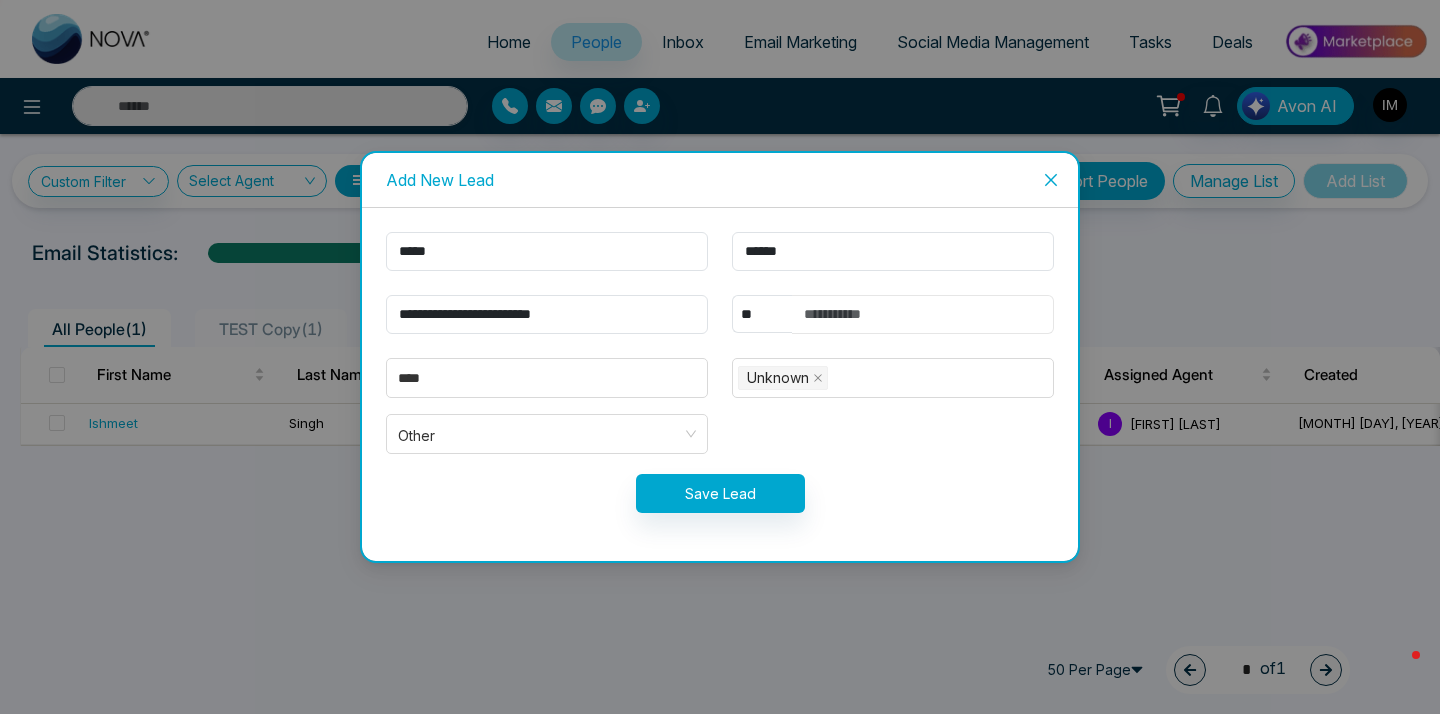type 